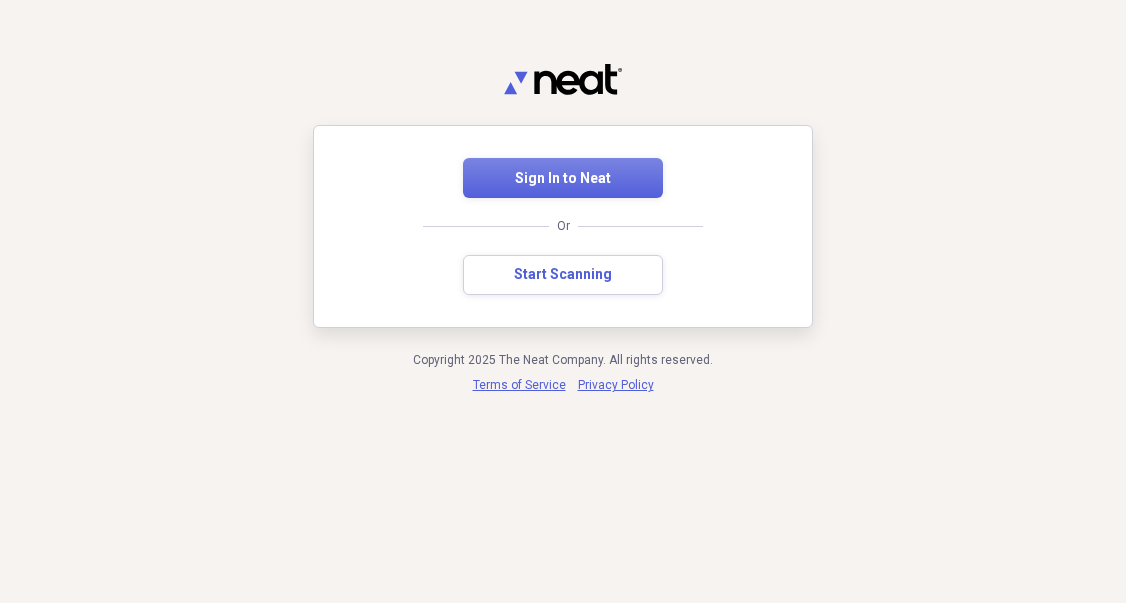 scroll, scrollTop: 0, scrollLeft: 0, axis: both 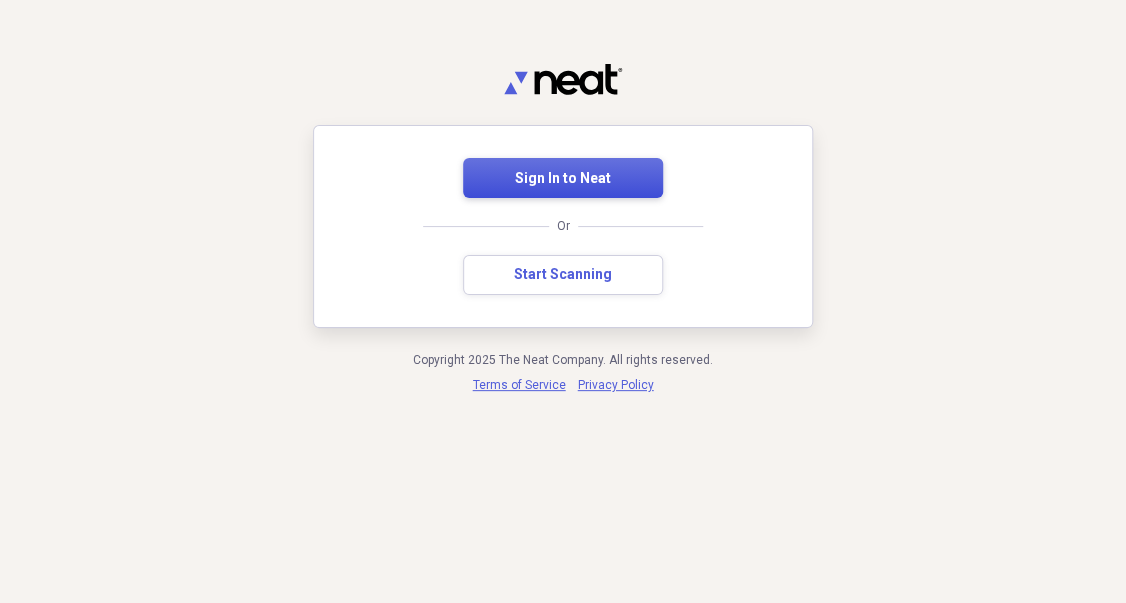 click on "Sign In to Neat" at bounding box center (563, 179) 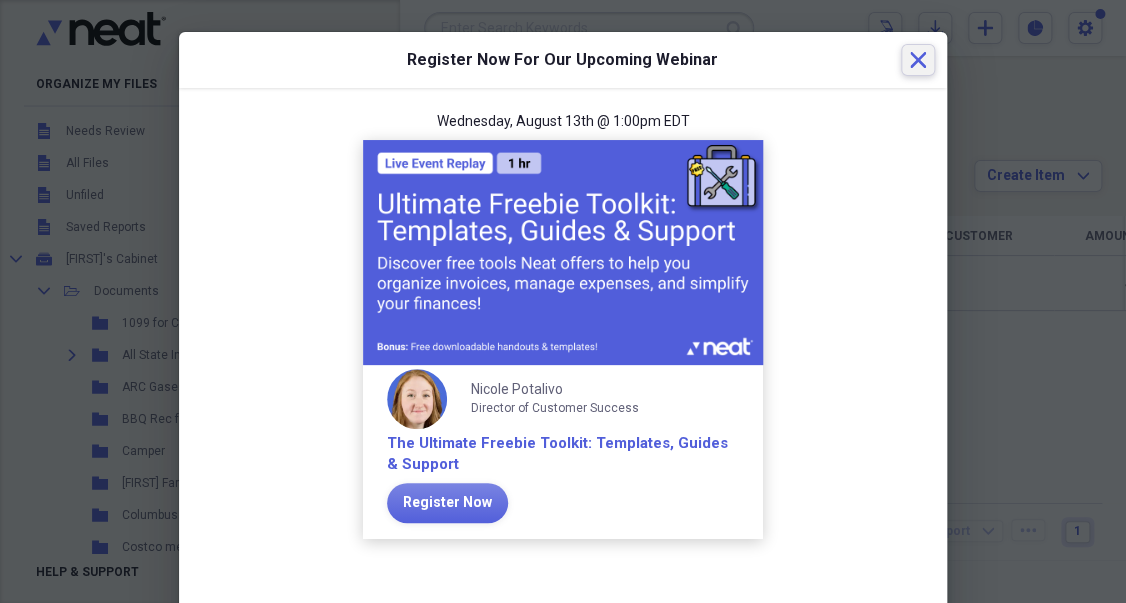 click on "Close" 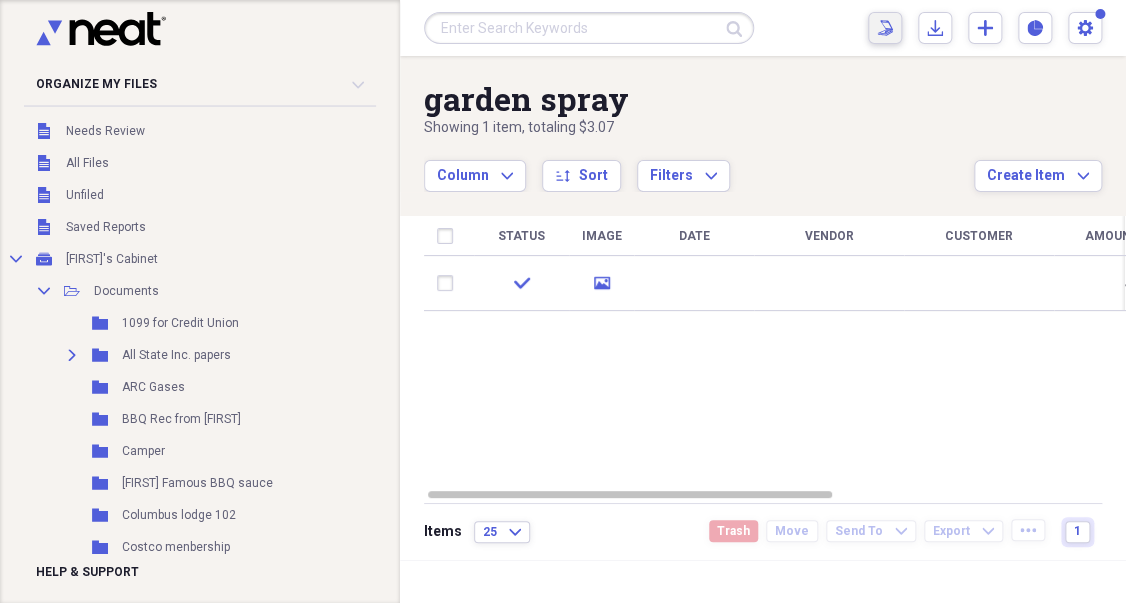 click on "Scan Scan" at bounding box center (885, 28) 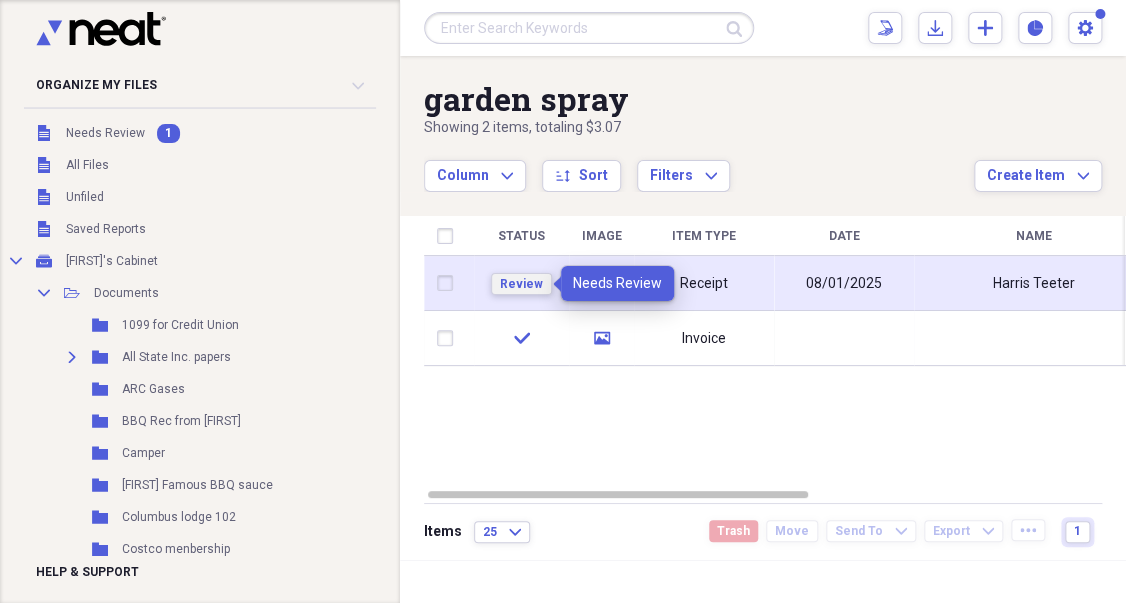 click on "Review" at bounding box center (521, 284) 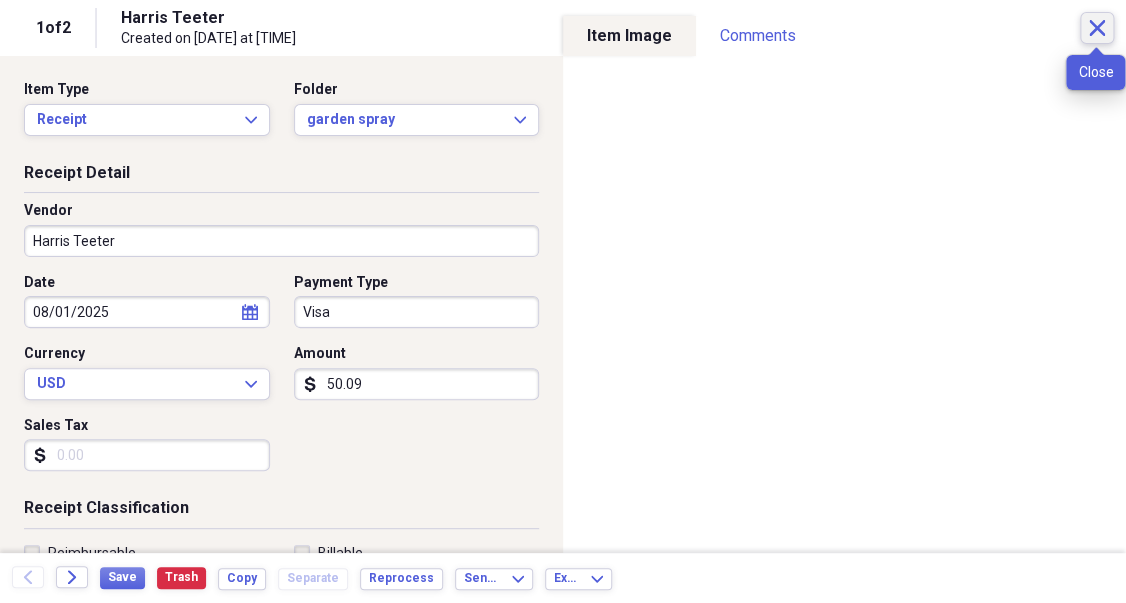 click on "Close" 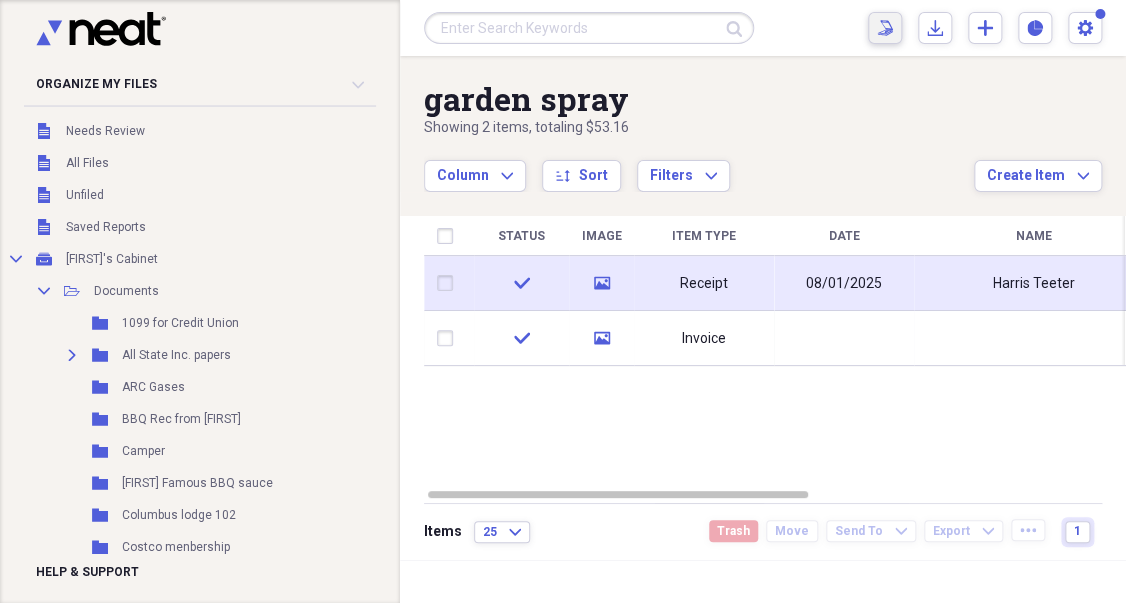 click on "Scan" 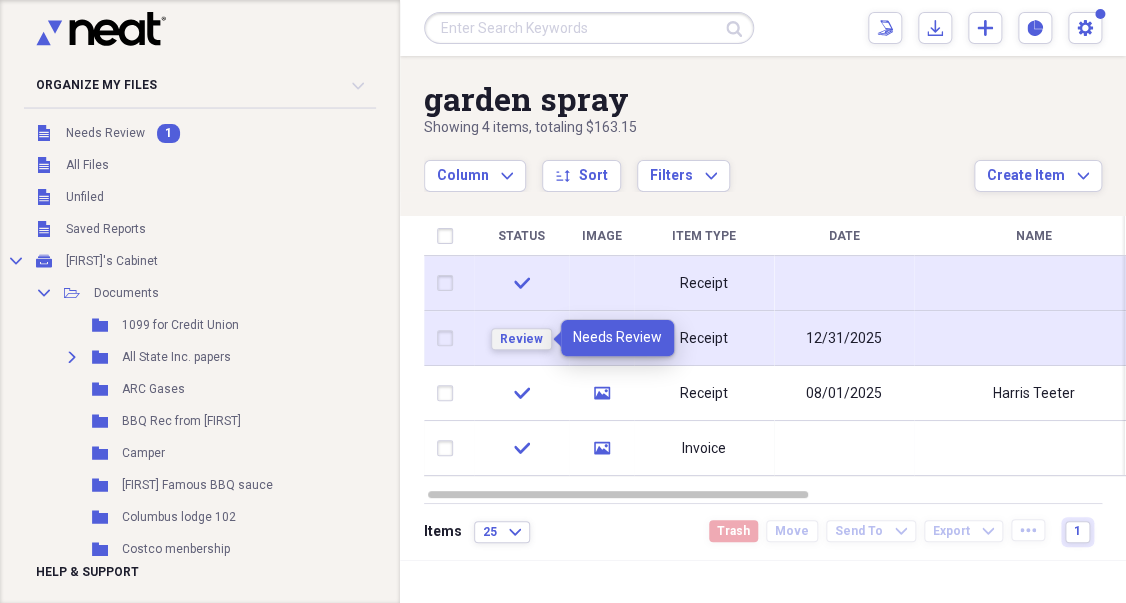 click on "Review" at bounding box center (521, 339) 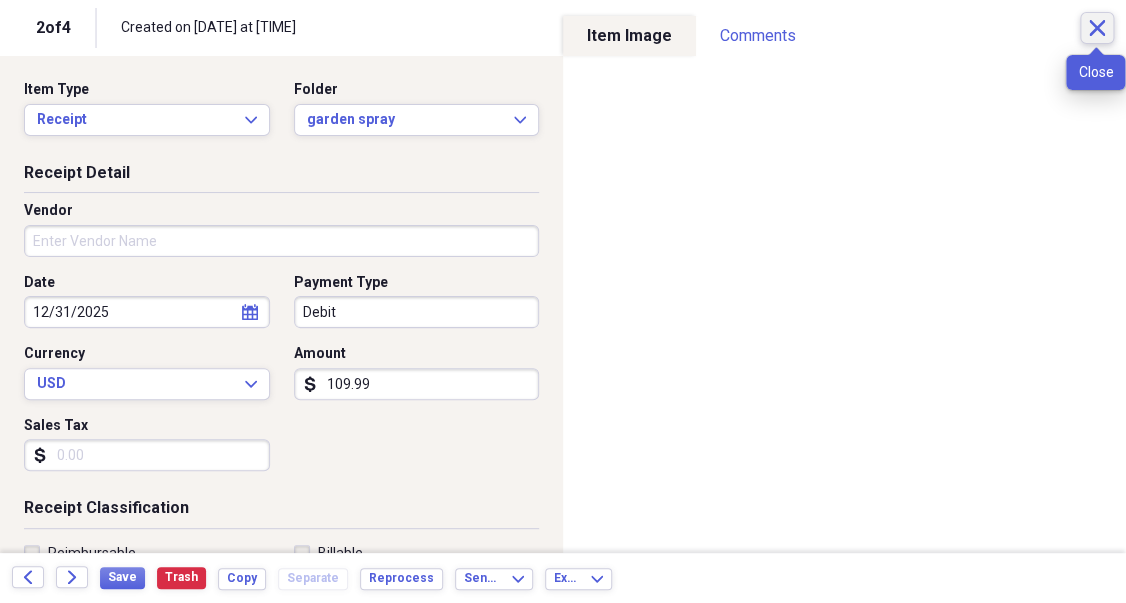 click on "Close" at bounding box center [1097, 28] 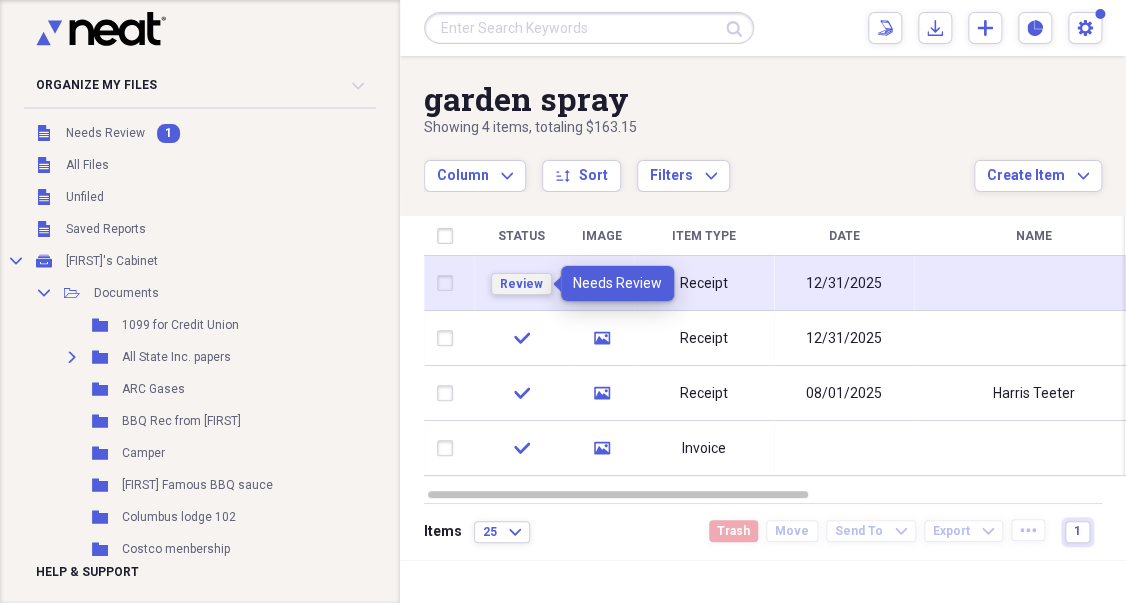 click on "Review" at bounding box center (521, 284) 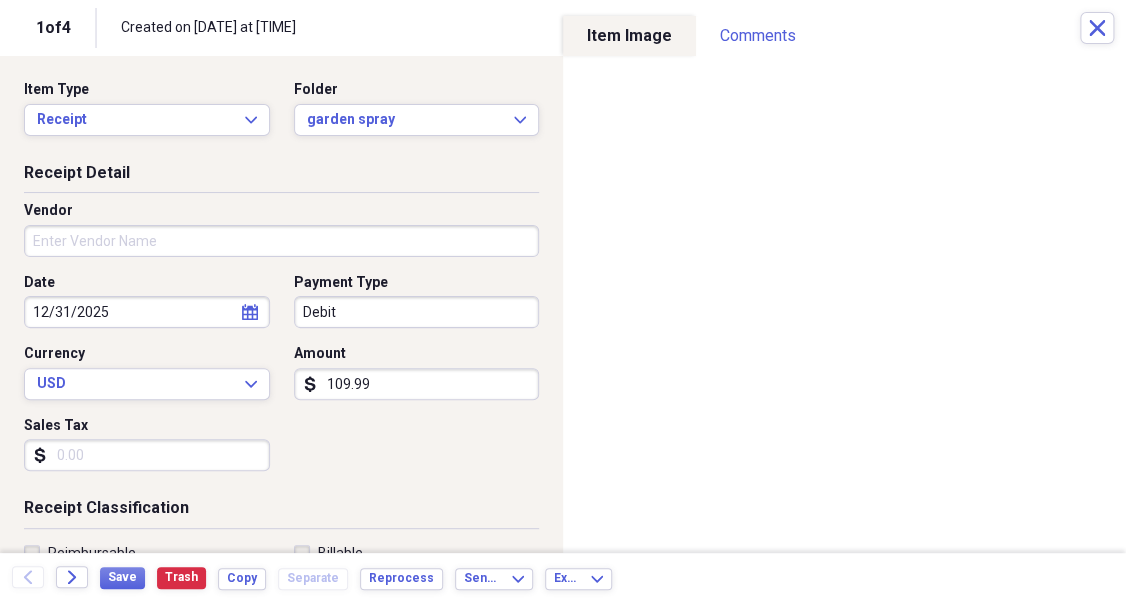 click on "1  of  4 Created on [DATE] at [TIME] Close" at bounding box center [563, 28] 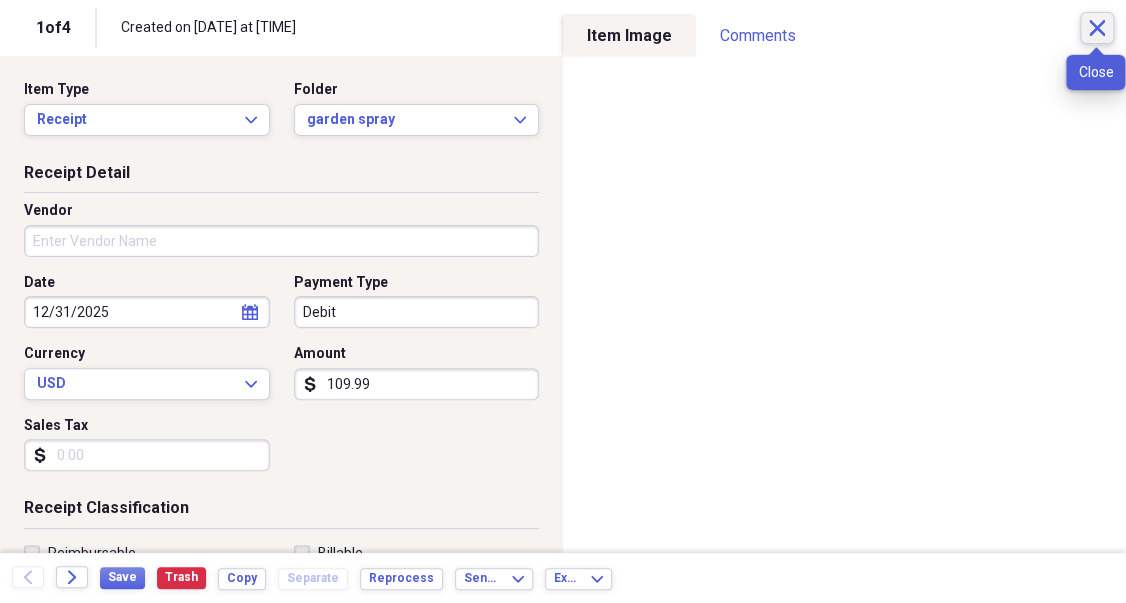click on "Close" 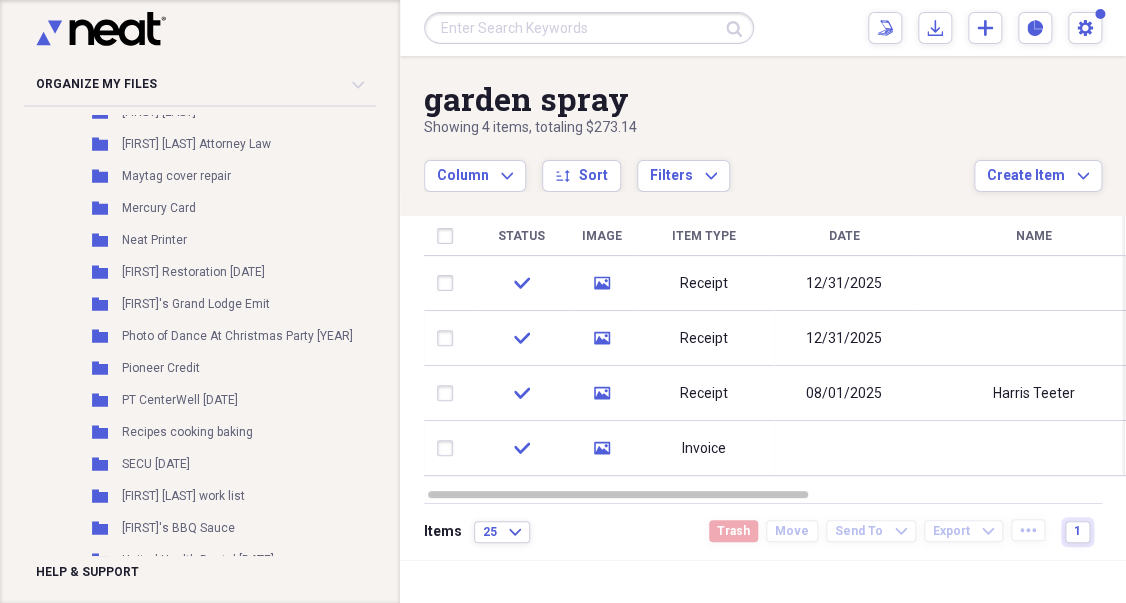 scroll, scrollTop: 0, scrollLeft: 0, axis: both 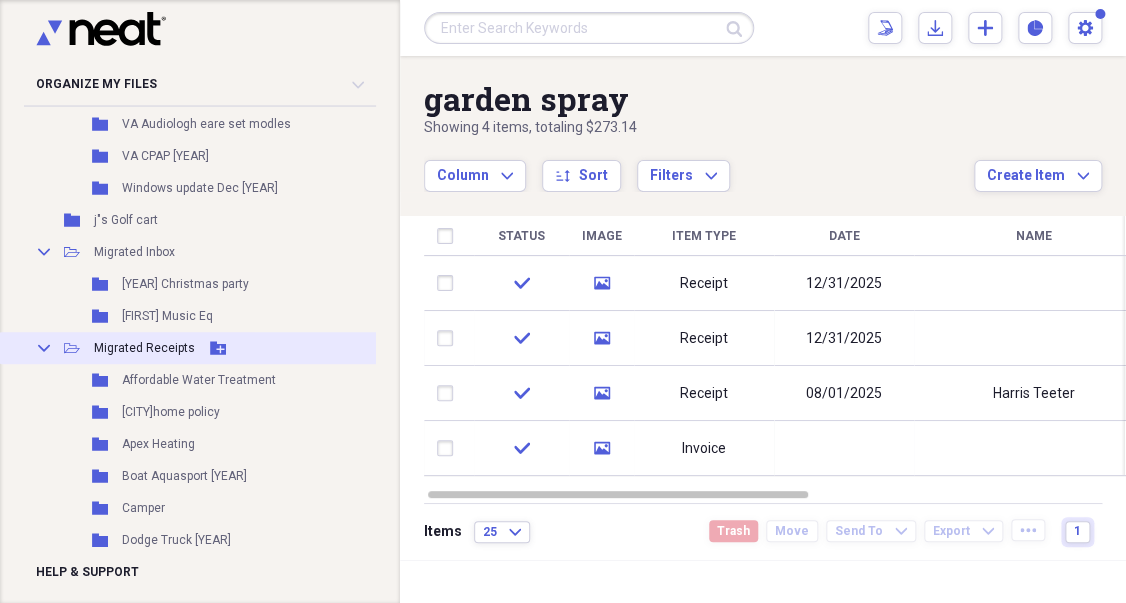 click 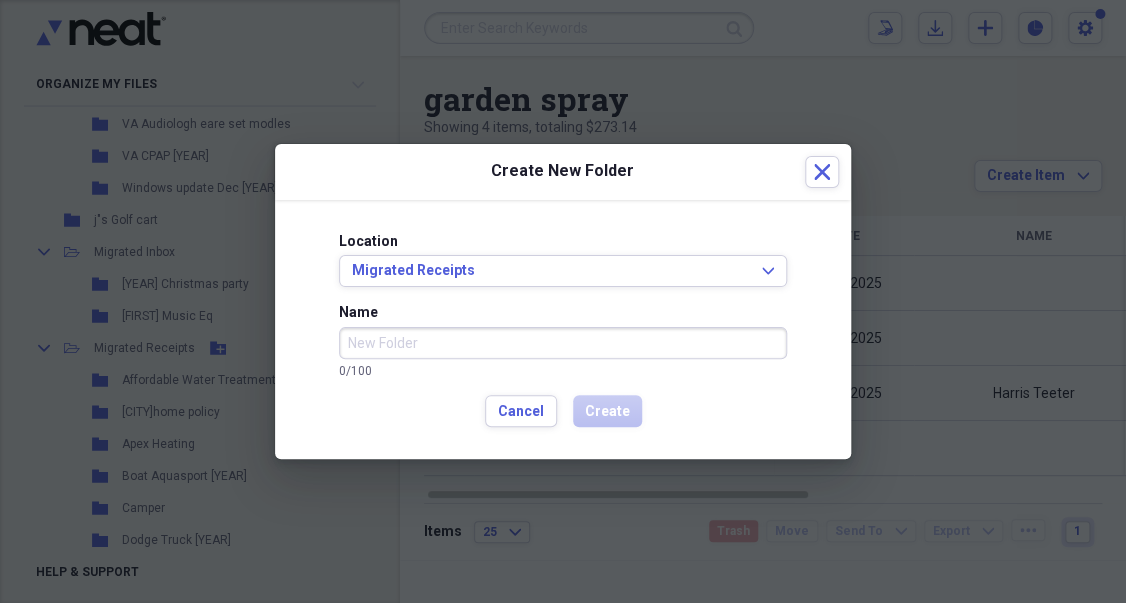 click on "Name" at bounding box center [563, 343] 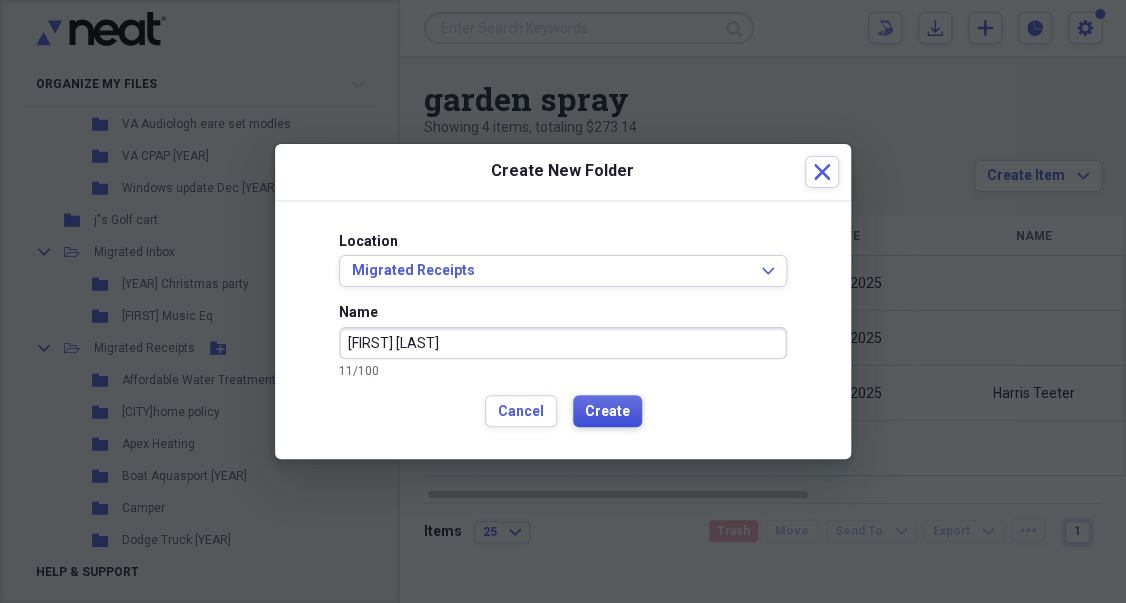 type on "[FIRST] [LAST]" 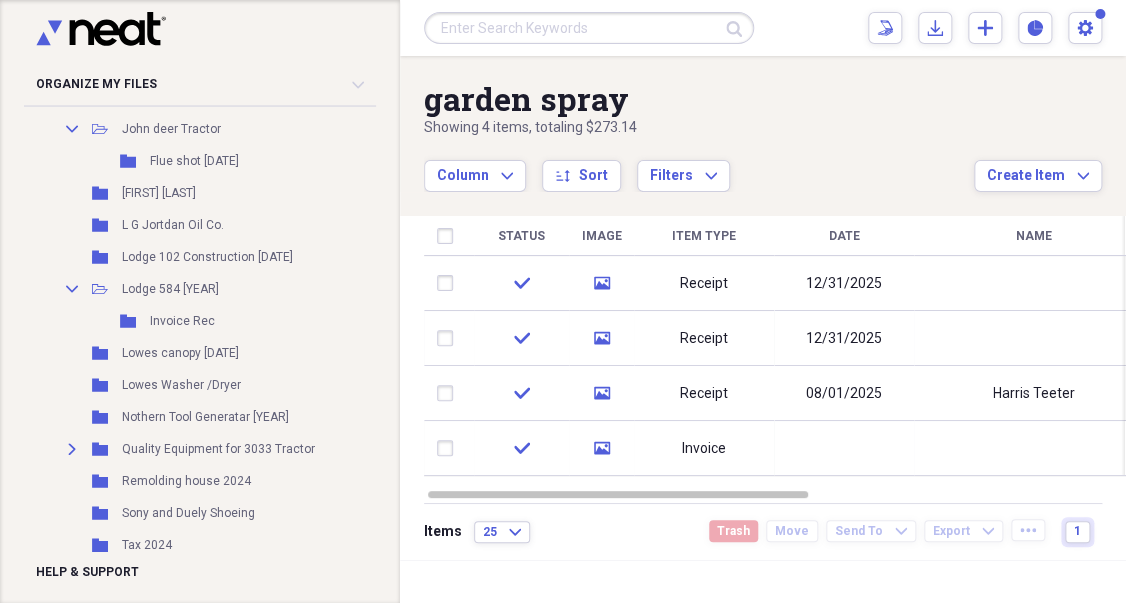 scroll, scrollTop: 1953, scrollLeft: 0, axis: vertical 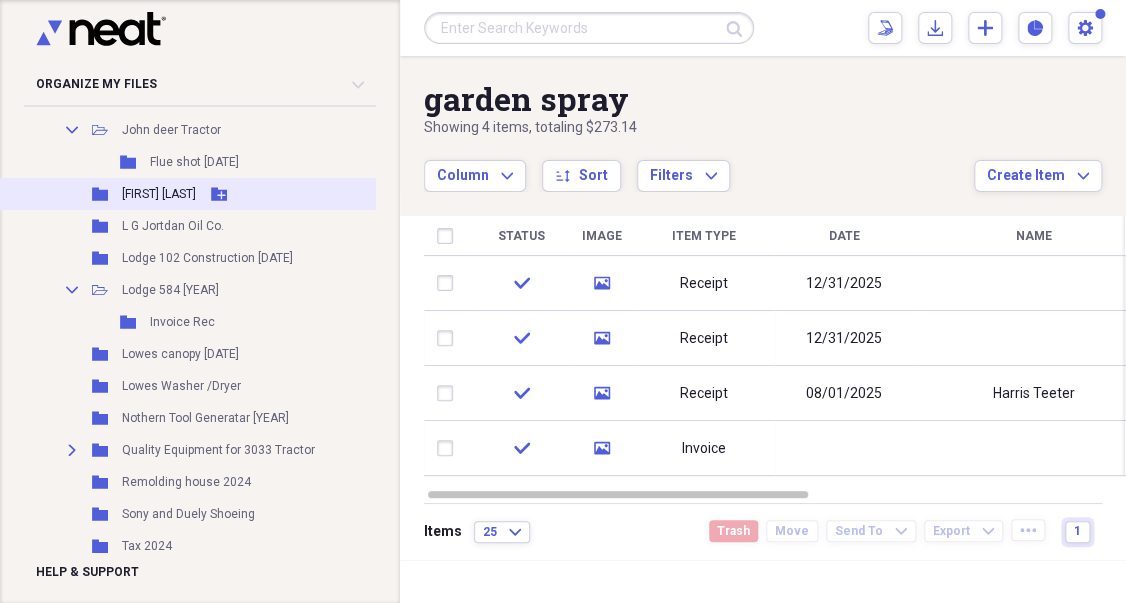 click on "[FIRST] [LAST]" at bounding box center (159, 194) 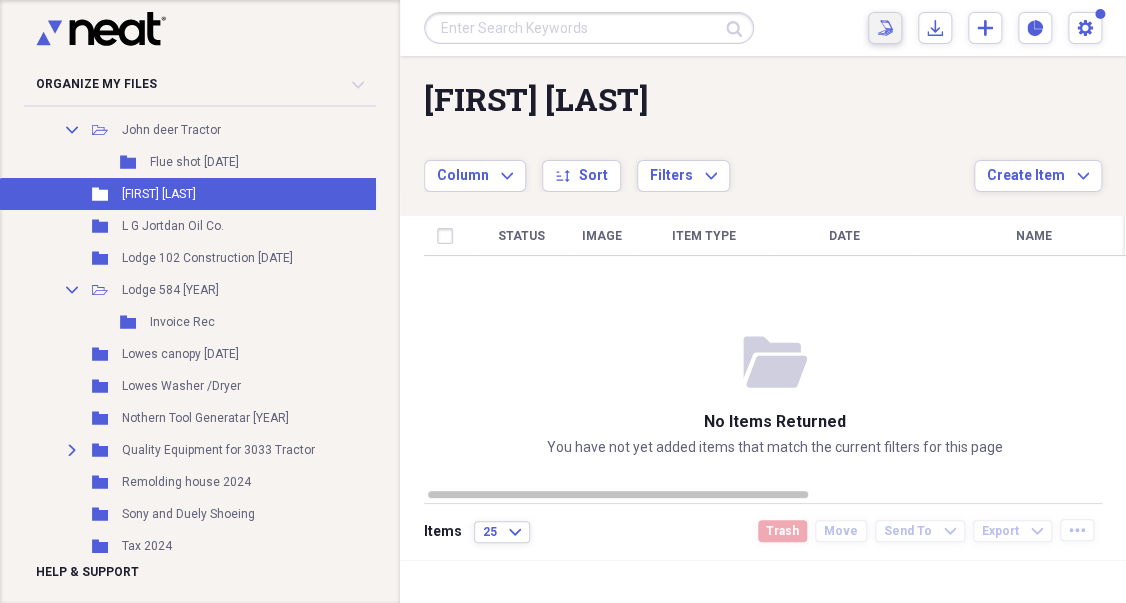 click 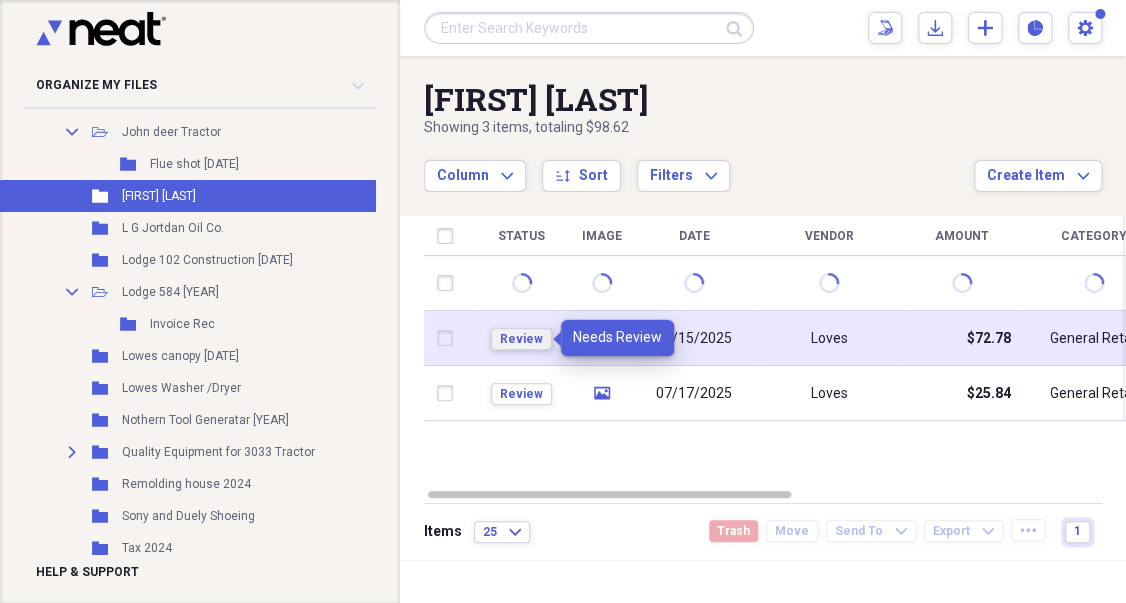 click on "Review" at bounding box center [521, 339] 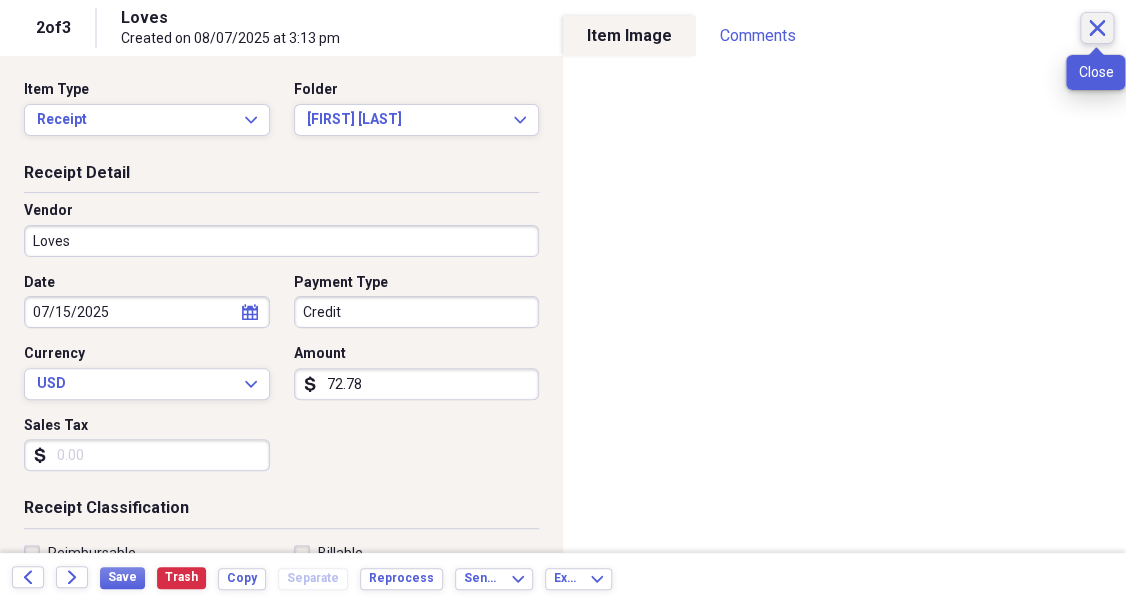 click on "Close" 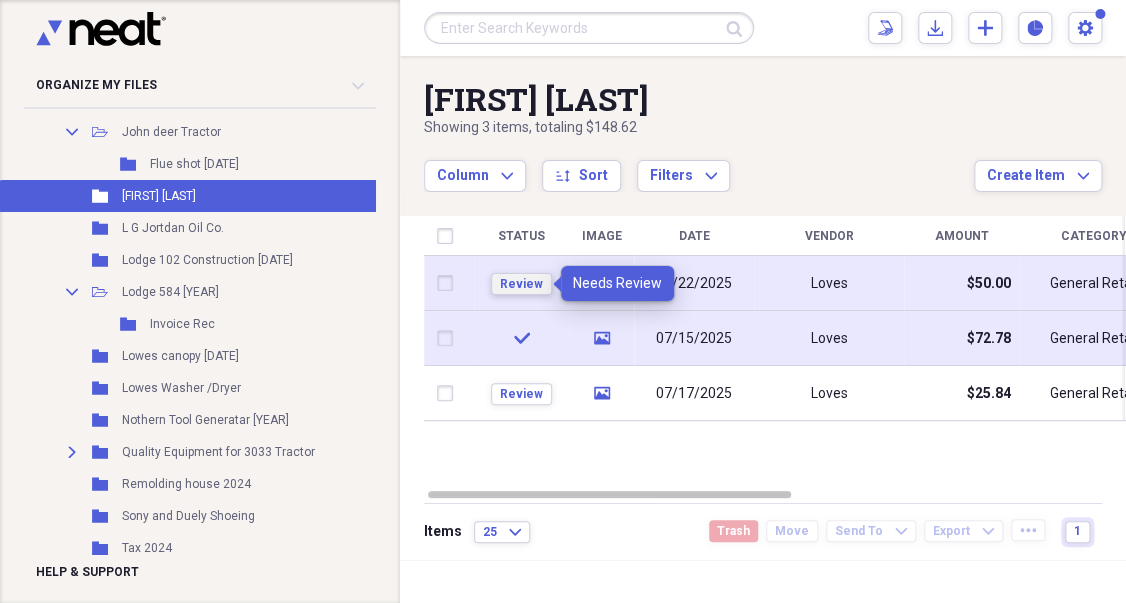 click on "Review" at bounding box center (521, 284) 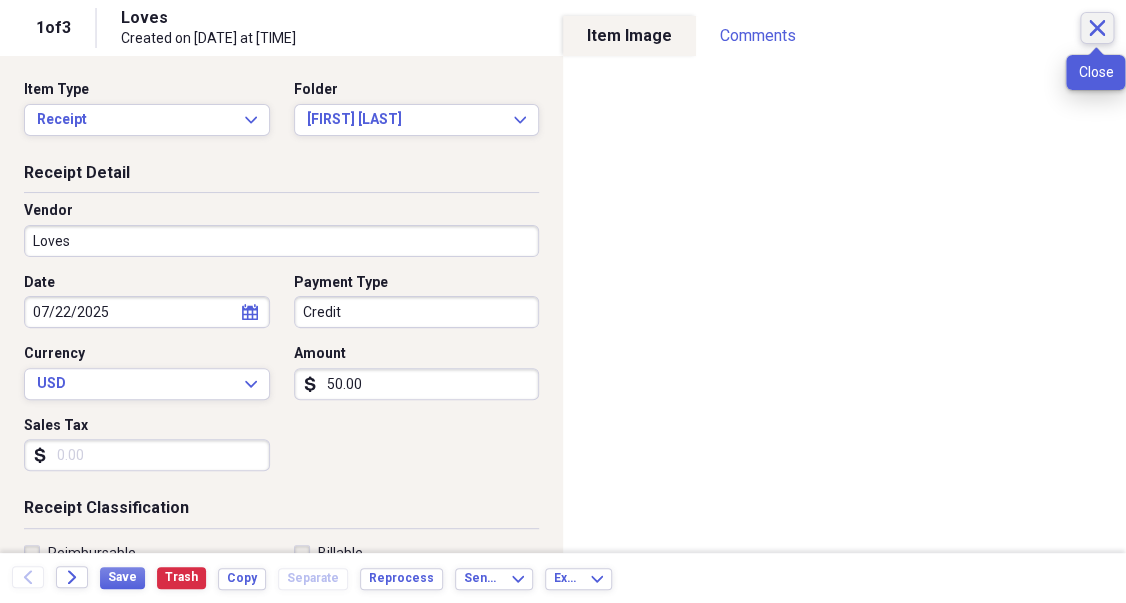 click 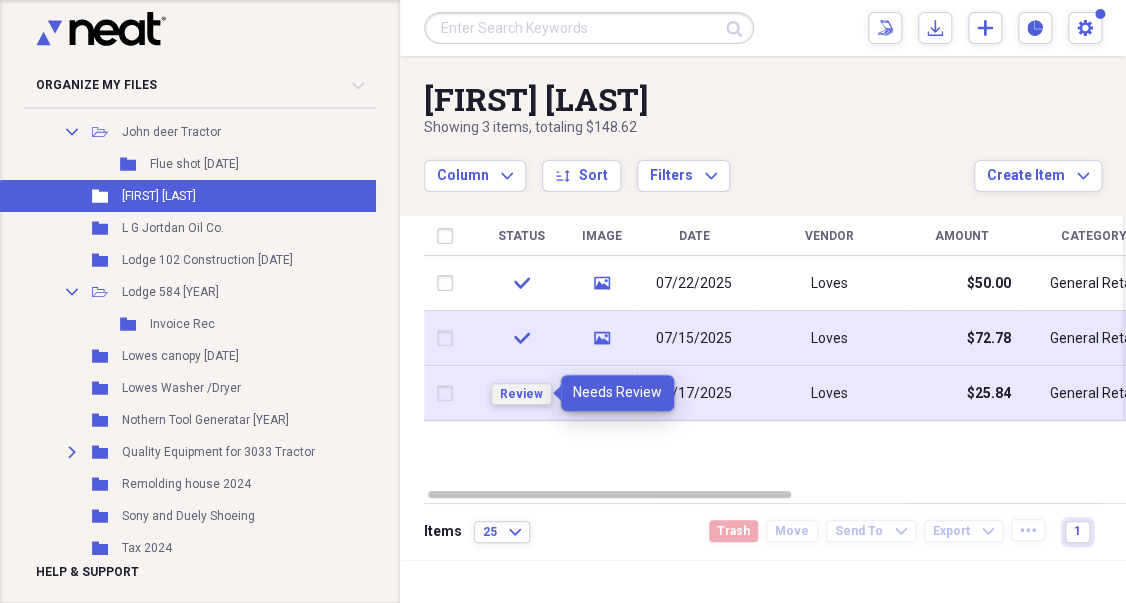 click on "Review" at bounding box center [521, 394] 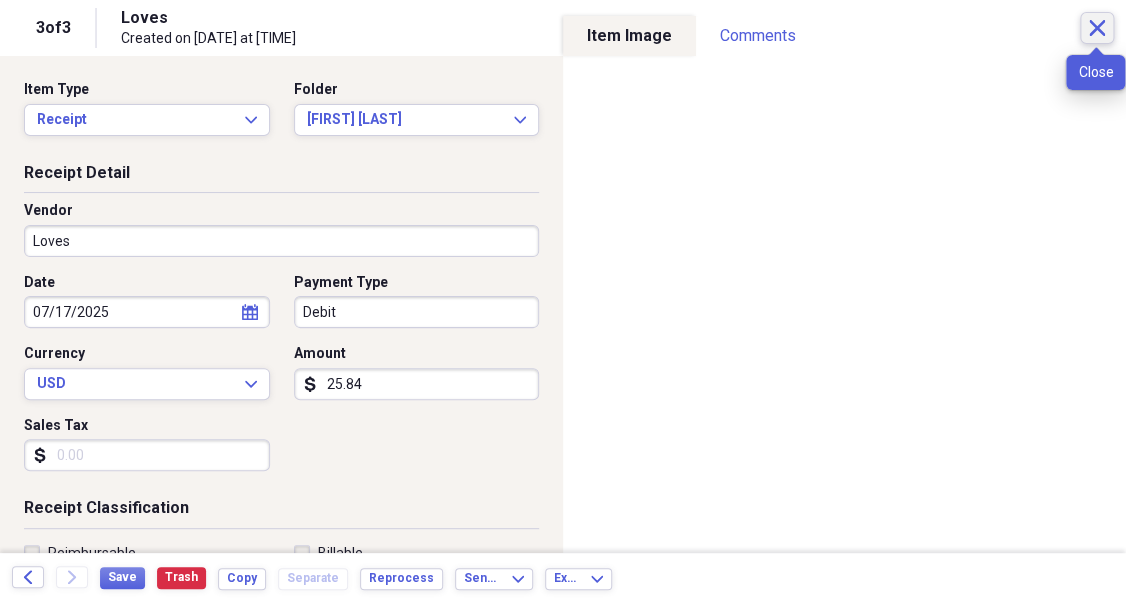 click 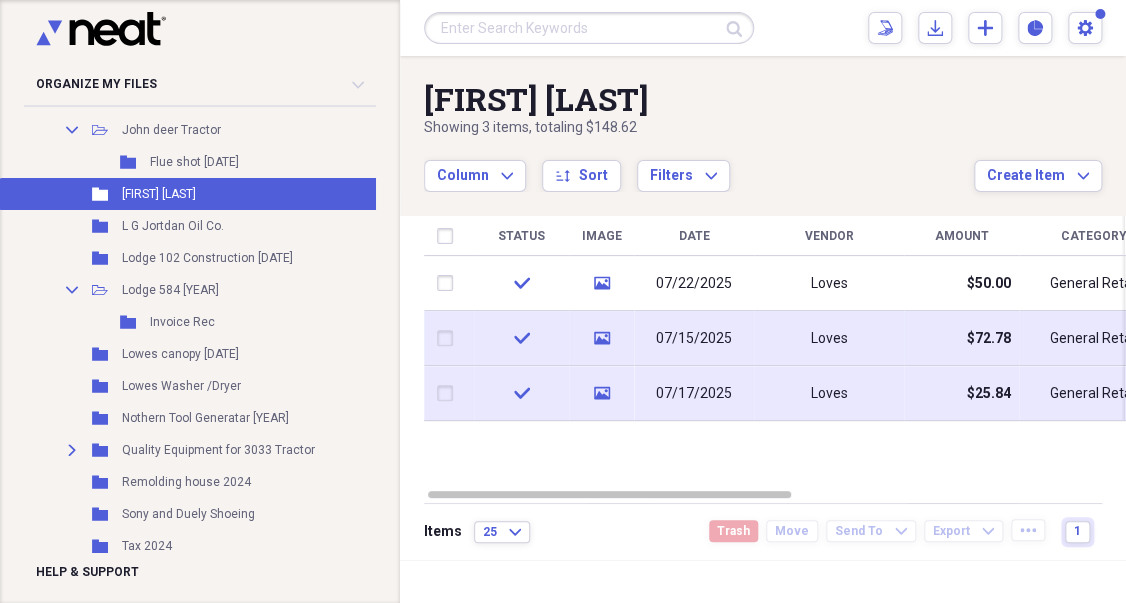 click on "07/17/2025" at bounding box center (694, 393) 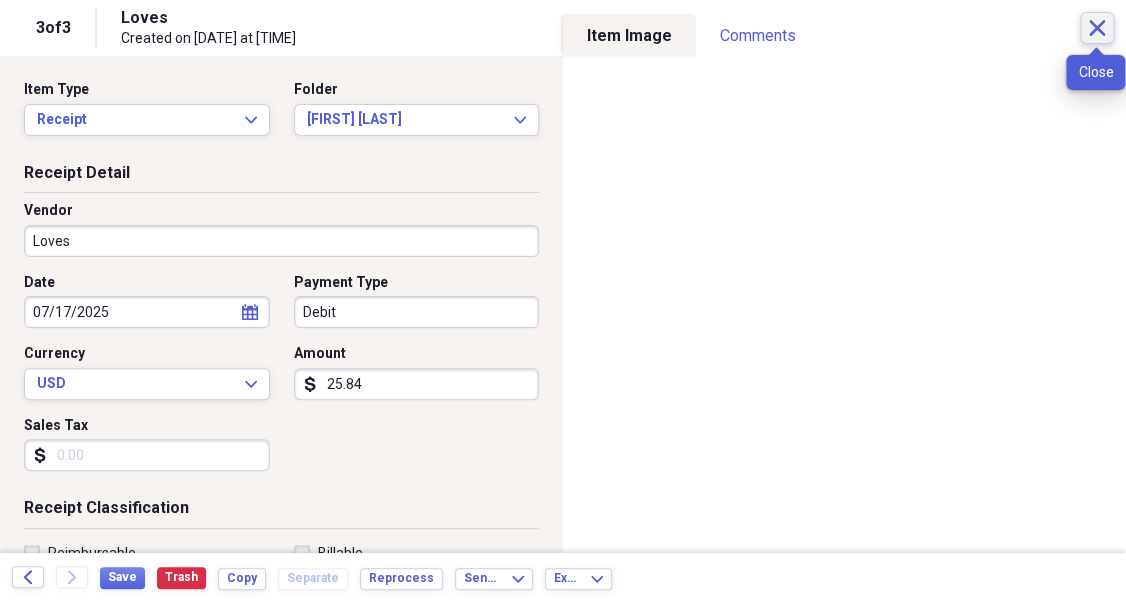 click on "Close" 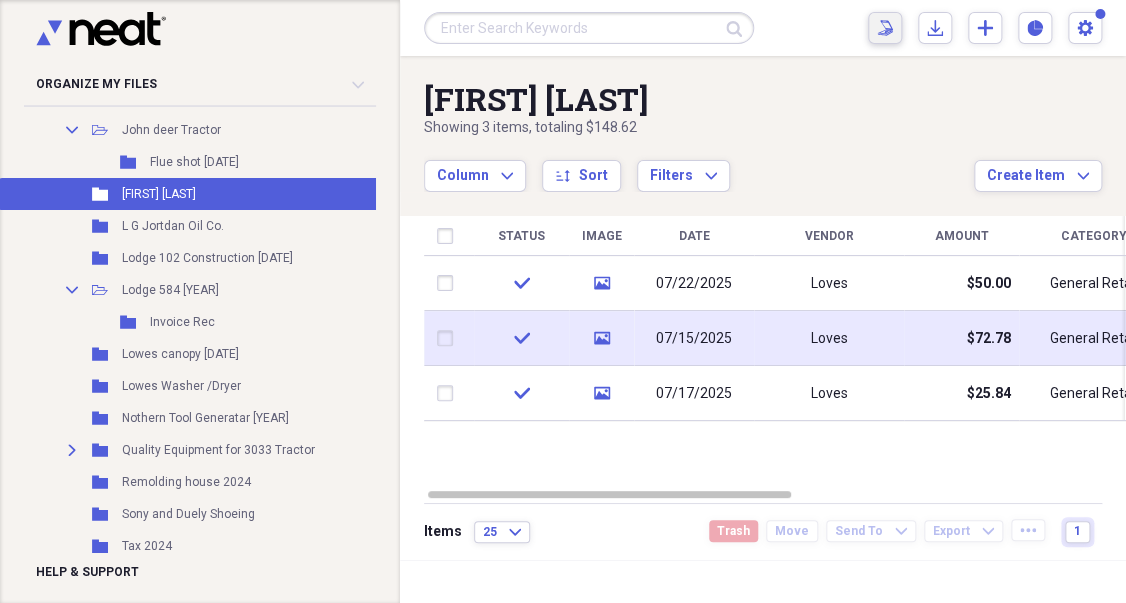 click on "Scan" 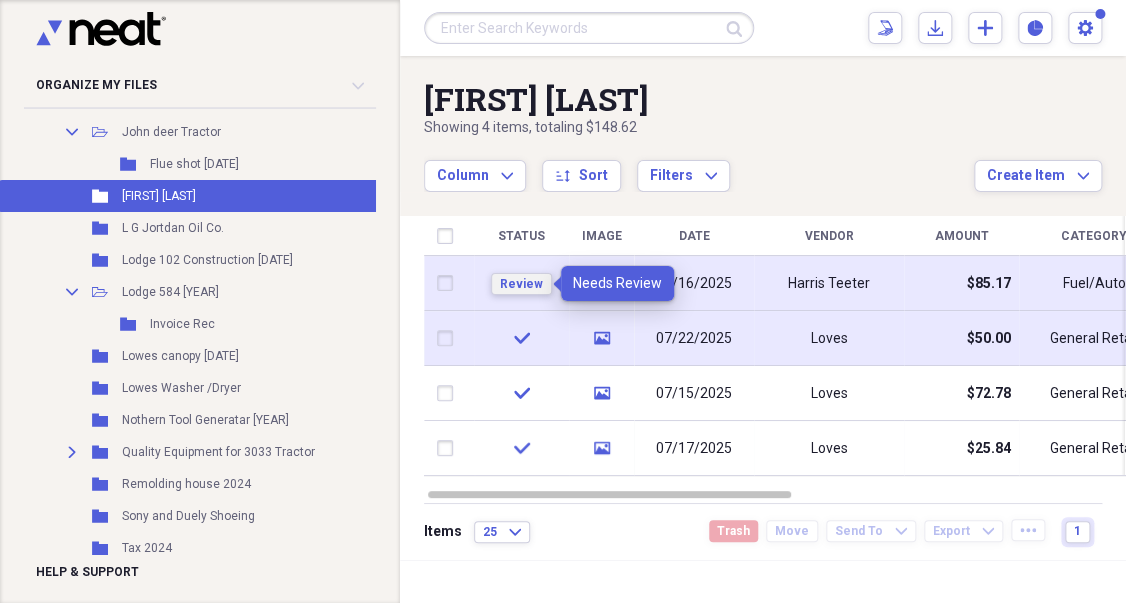click on "Review" at bounding box center (521, 284) 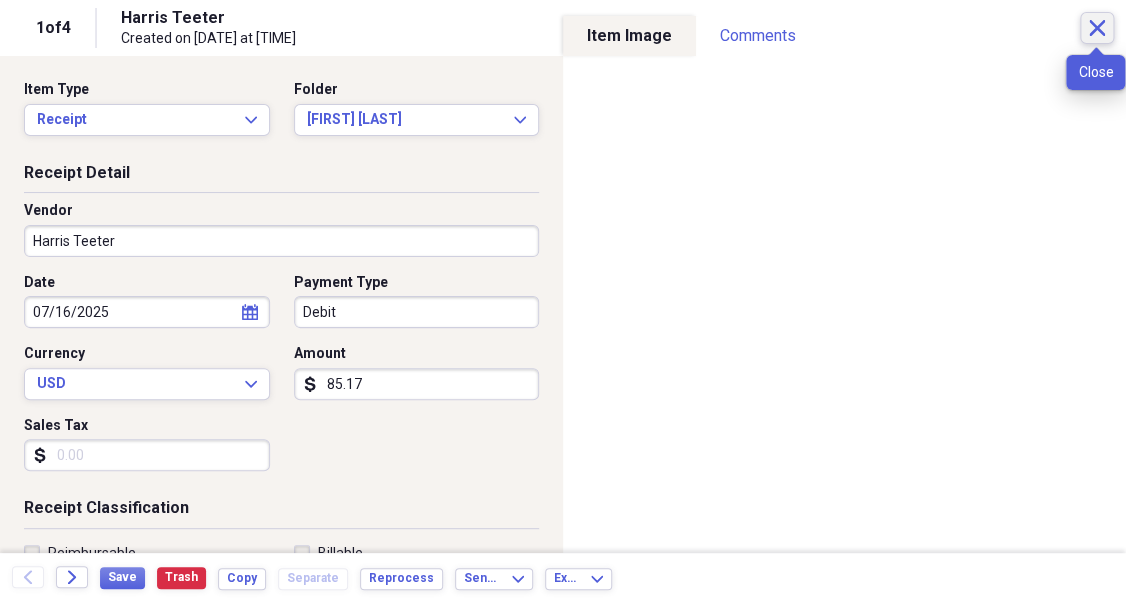 click 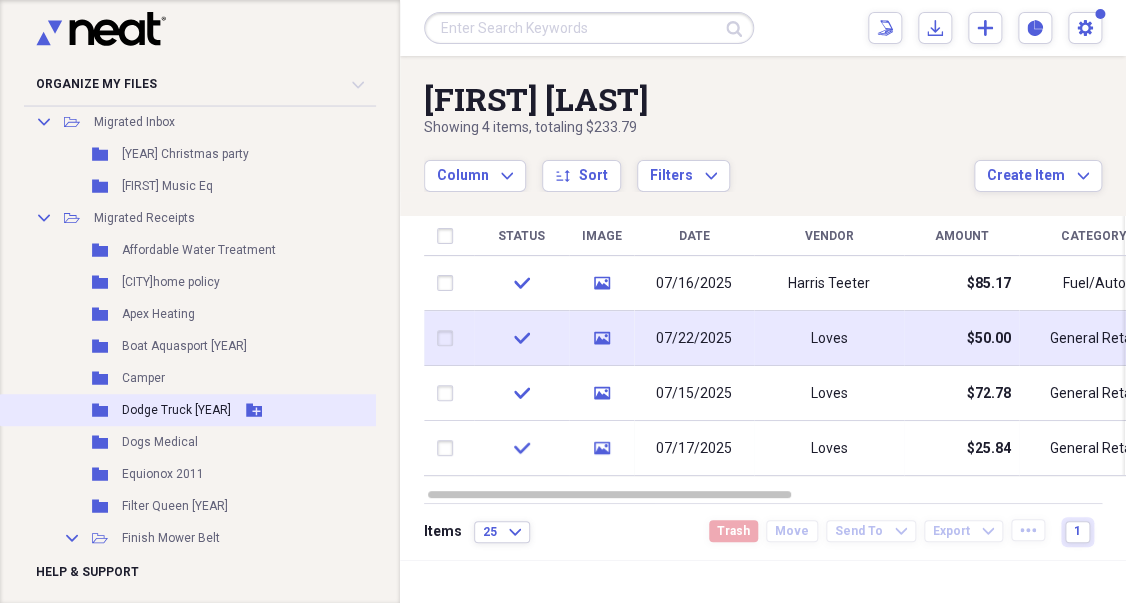 scroll, scrollTop: 1223, scrollLeft: 0, axis: vertical 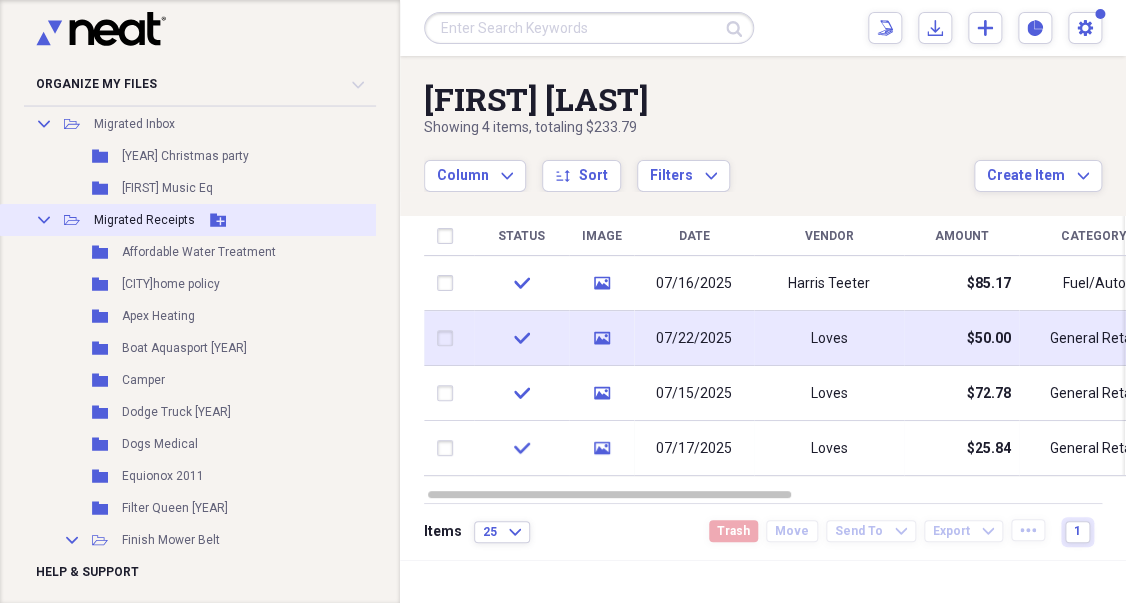 click on "Add Folder" 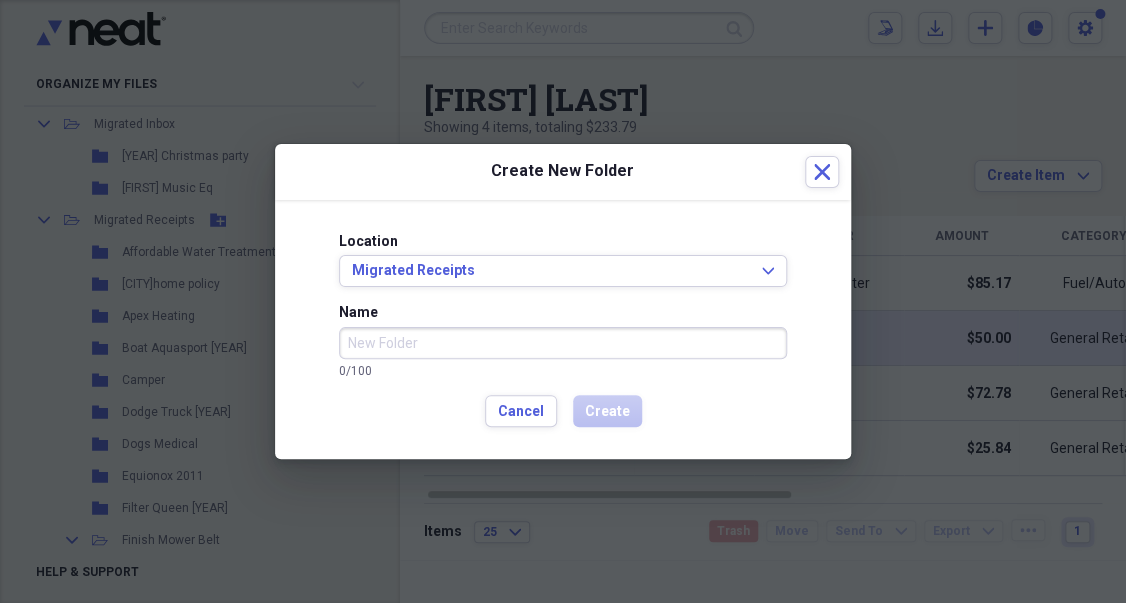click on "Name" at bounding box center [563, 343] 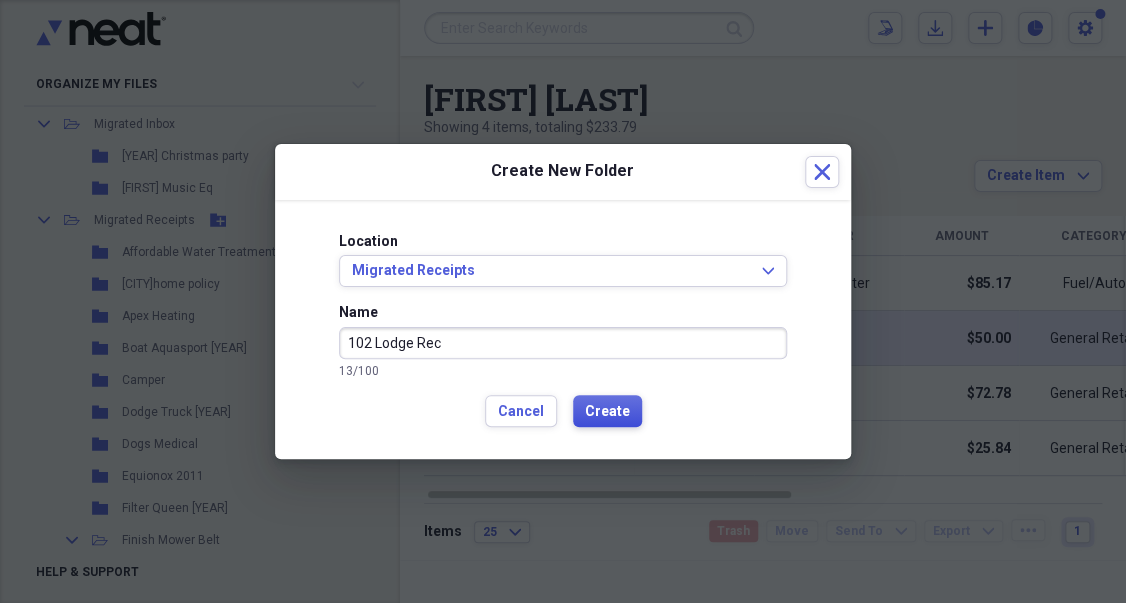 type on "102 Lodge Rec" 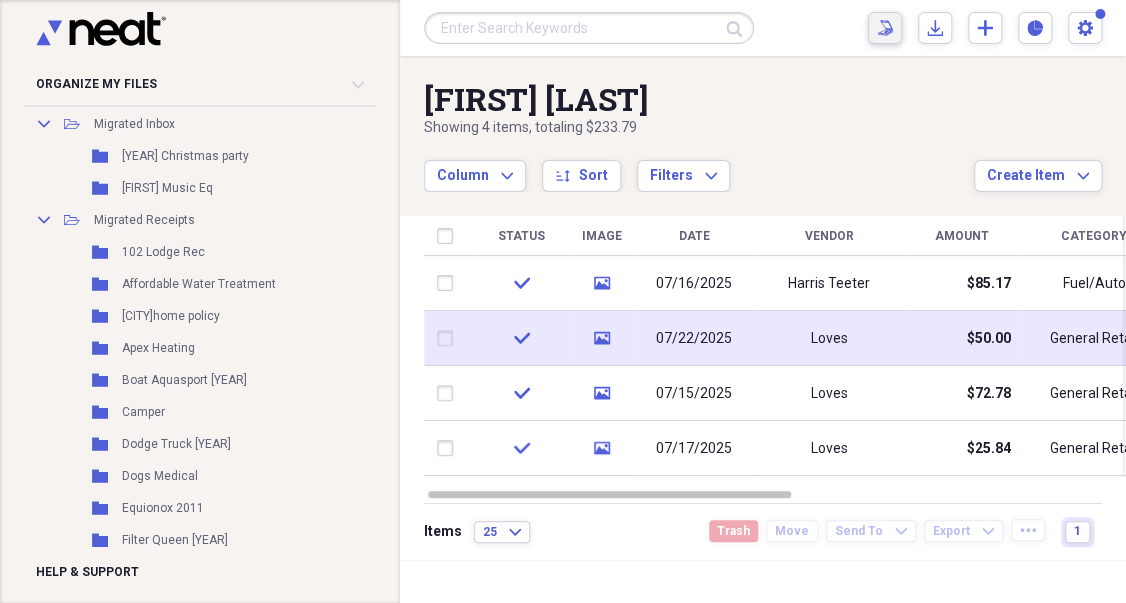 click on "Scan" 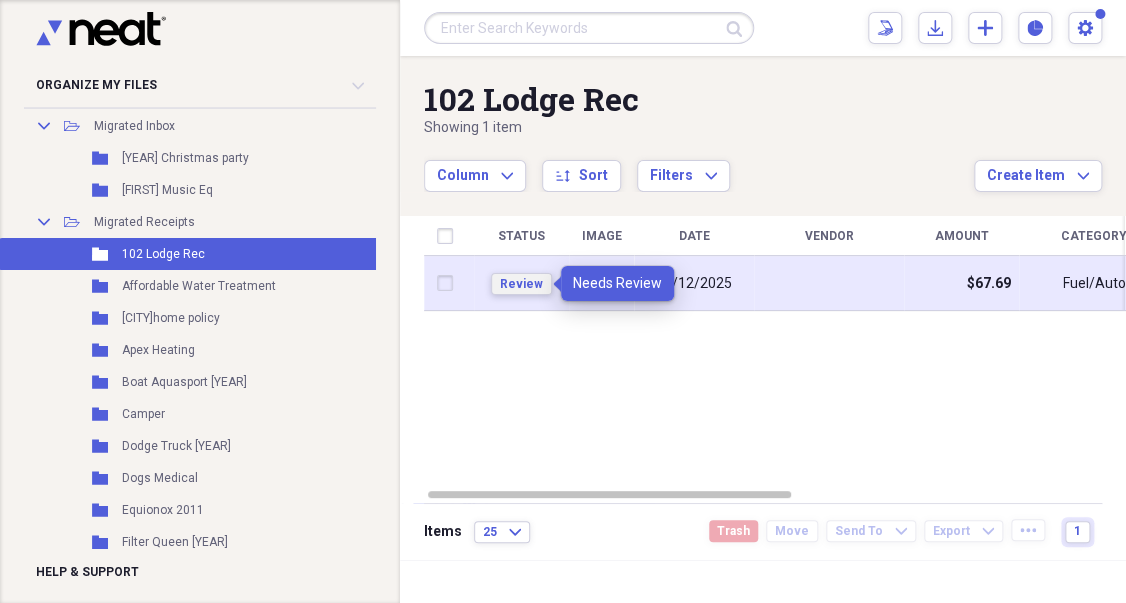 click on "Review" at bounding box center (521, 284) 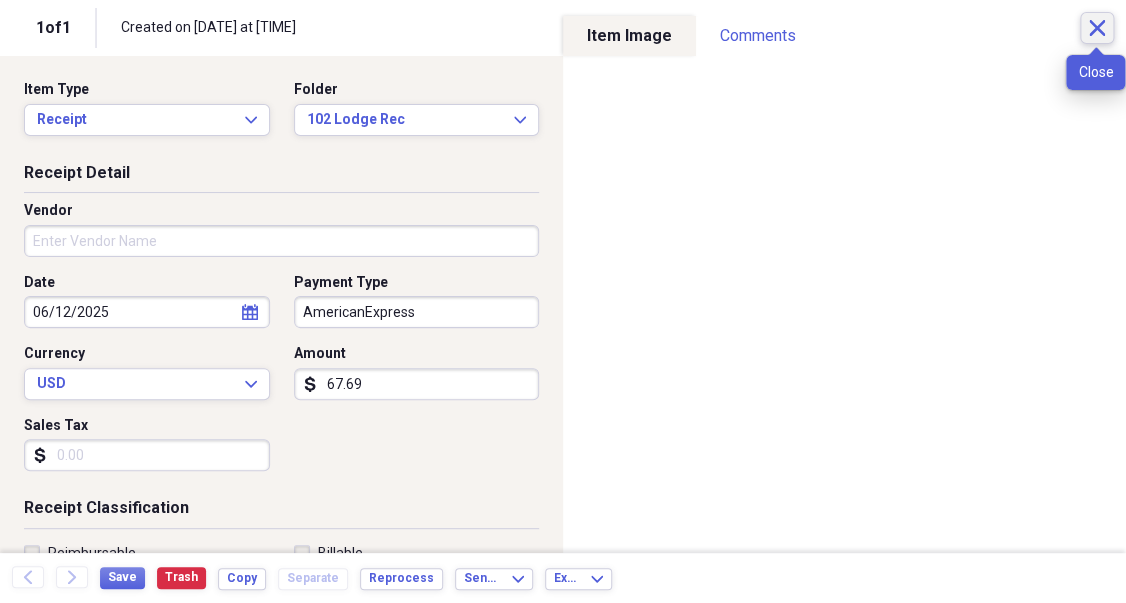 click 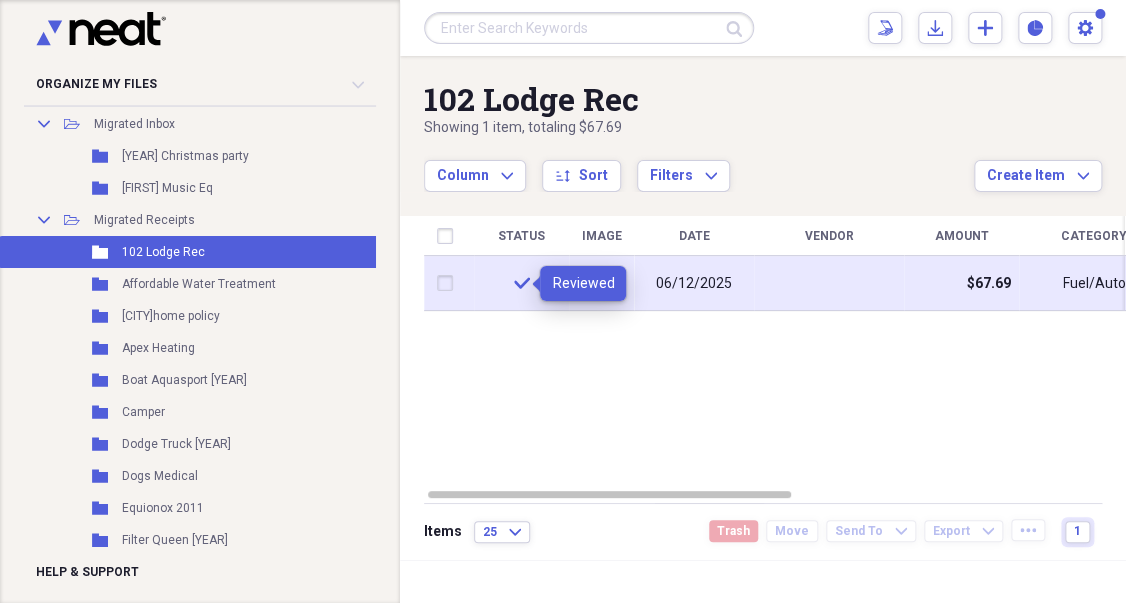 click 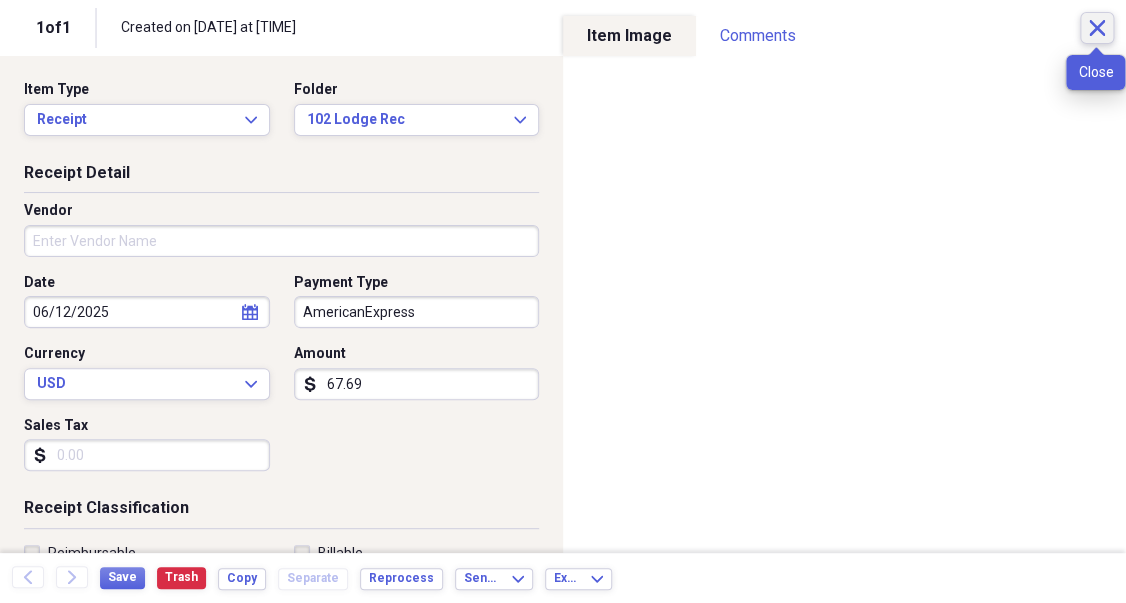 click on "Close" 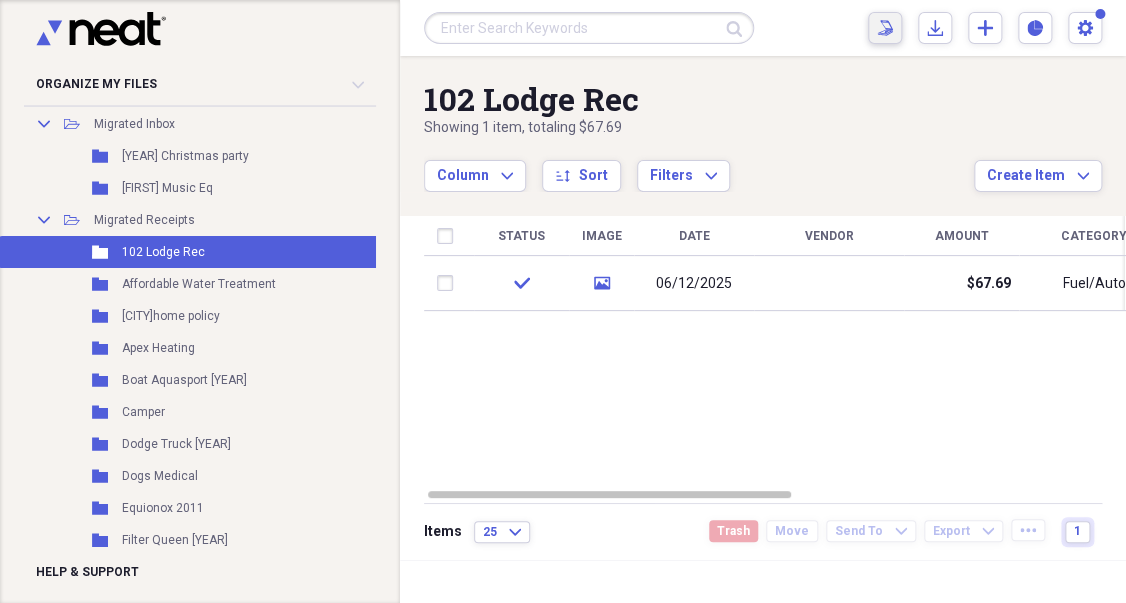 click on "Scan Scan" at bounding box center [885, 28] 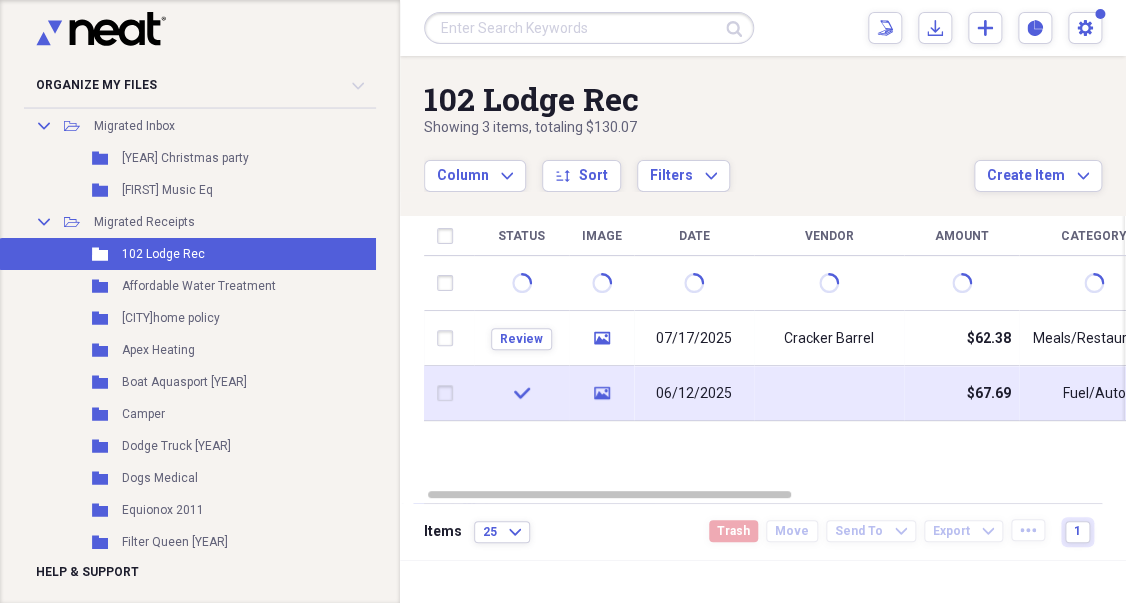 click on "06/12/2025" at bounding box center (694, 394) 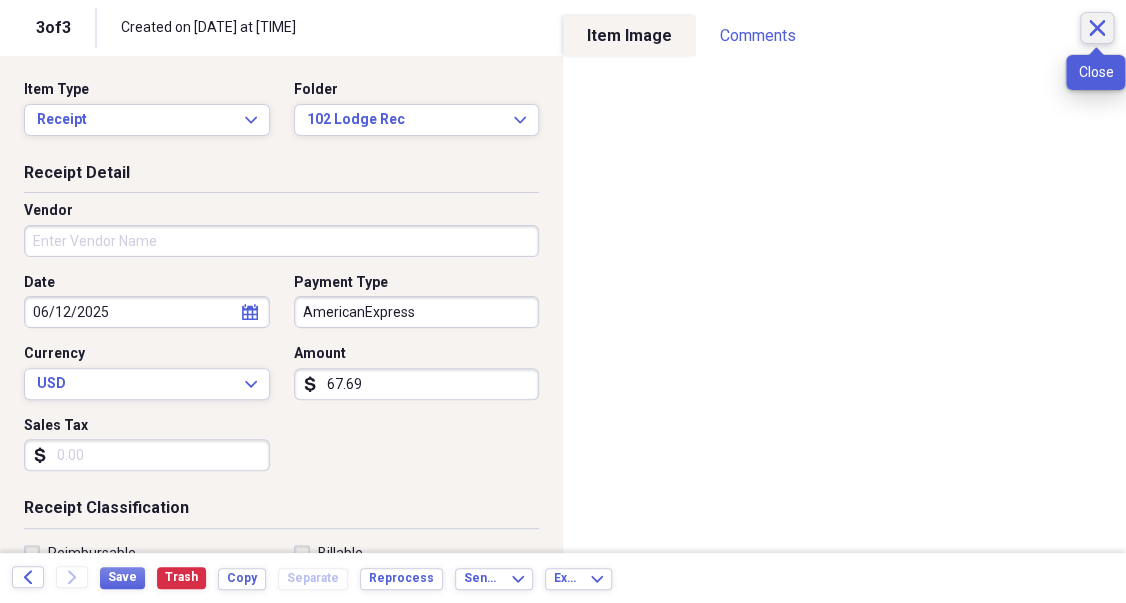 click on "Close" 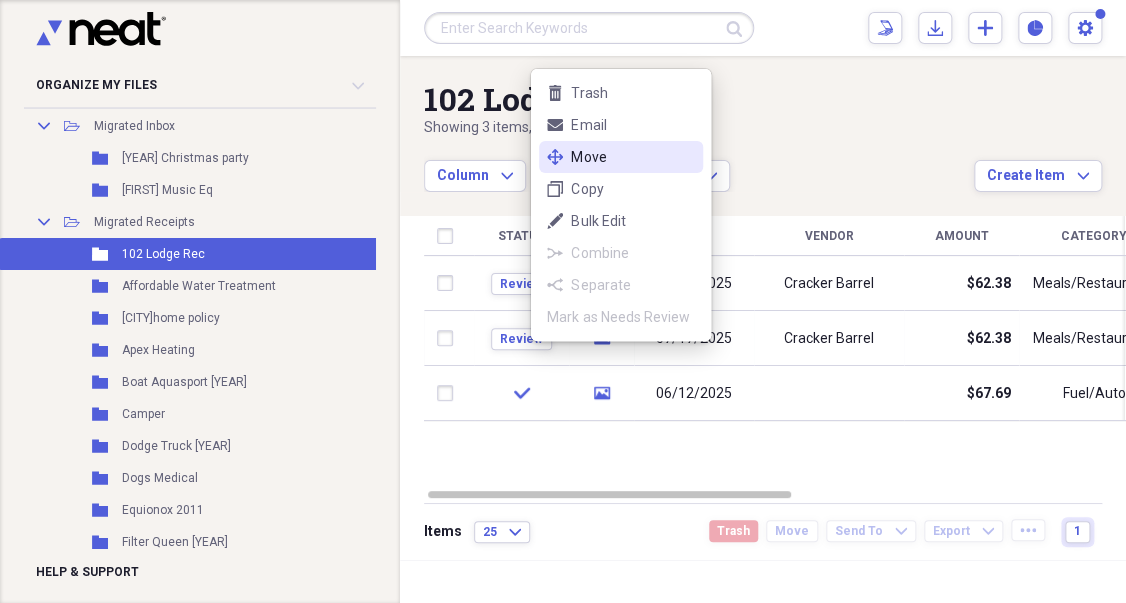 click on "Move" at bounding box center [633, 157] 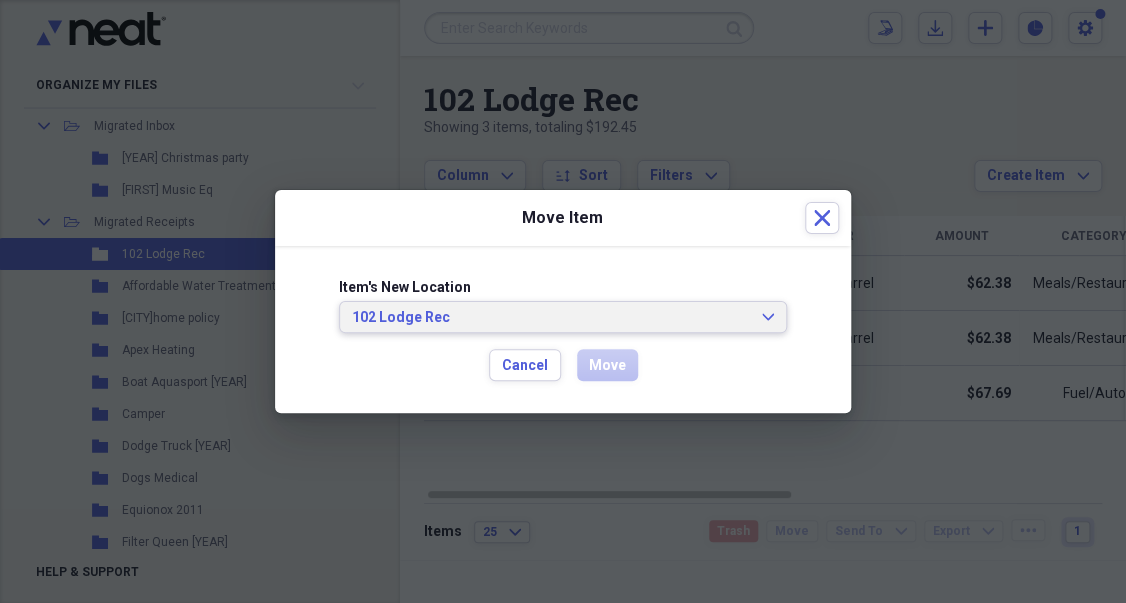 click on "Expand" 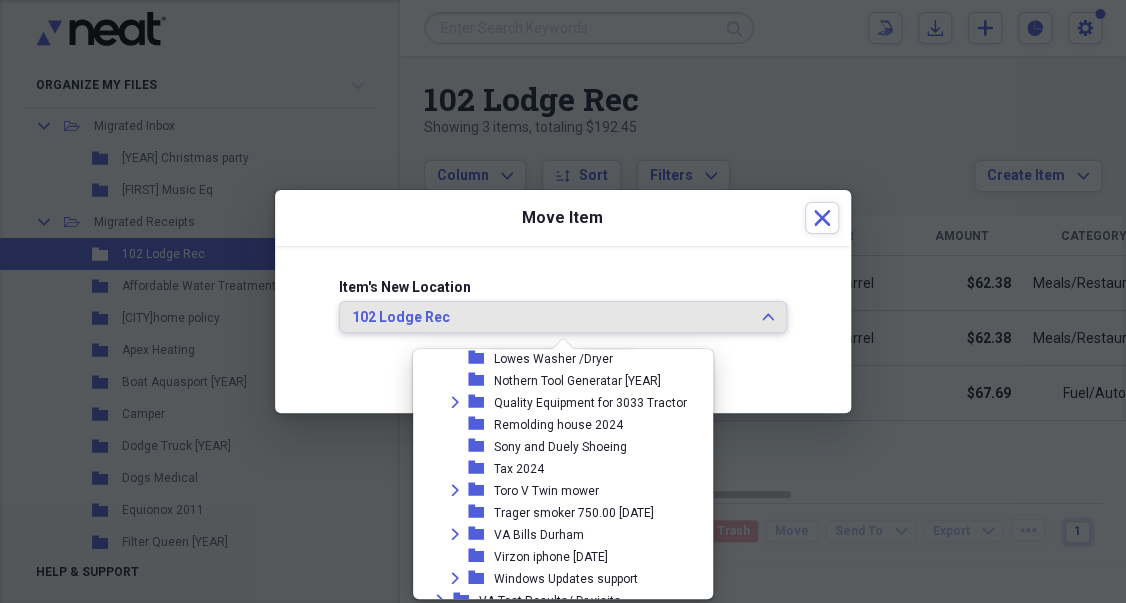 scroll, scrollTop: 1480, scrollLeft: 0, axis: vertical 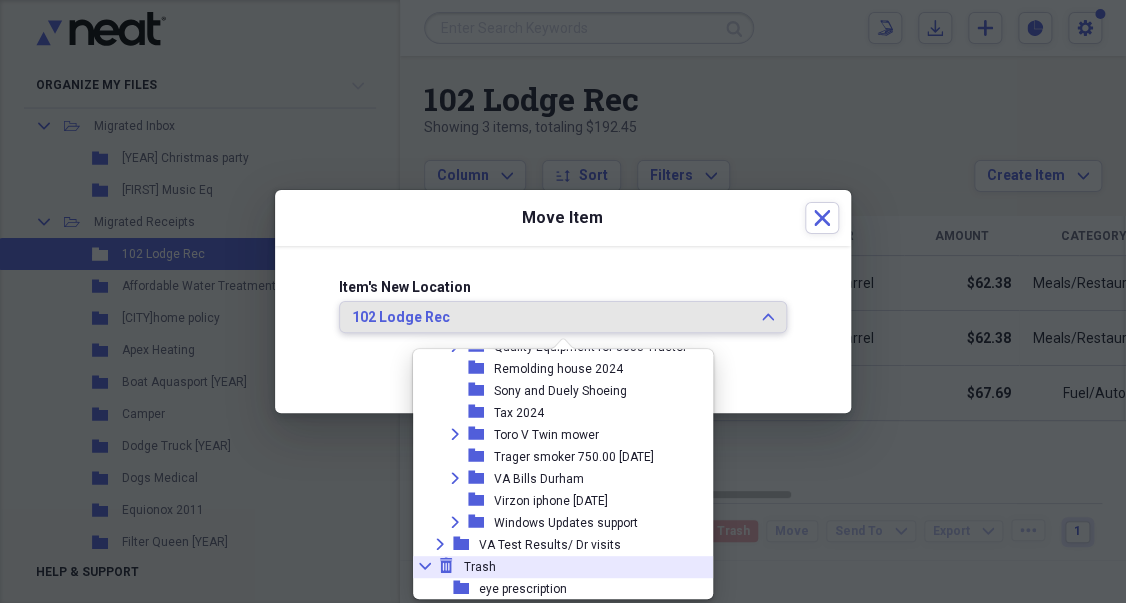 click on "trash" at bounding box center [451, 566] 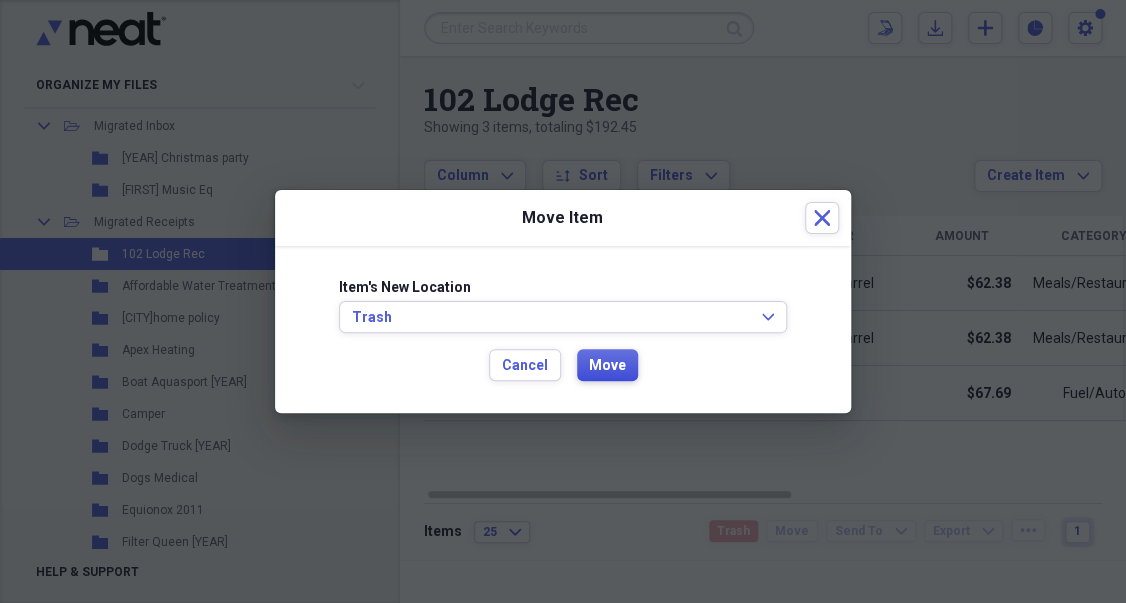 click on "Move" at bounding box center (607, 366) 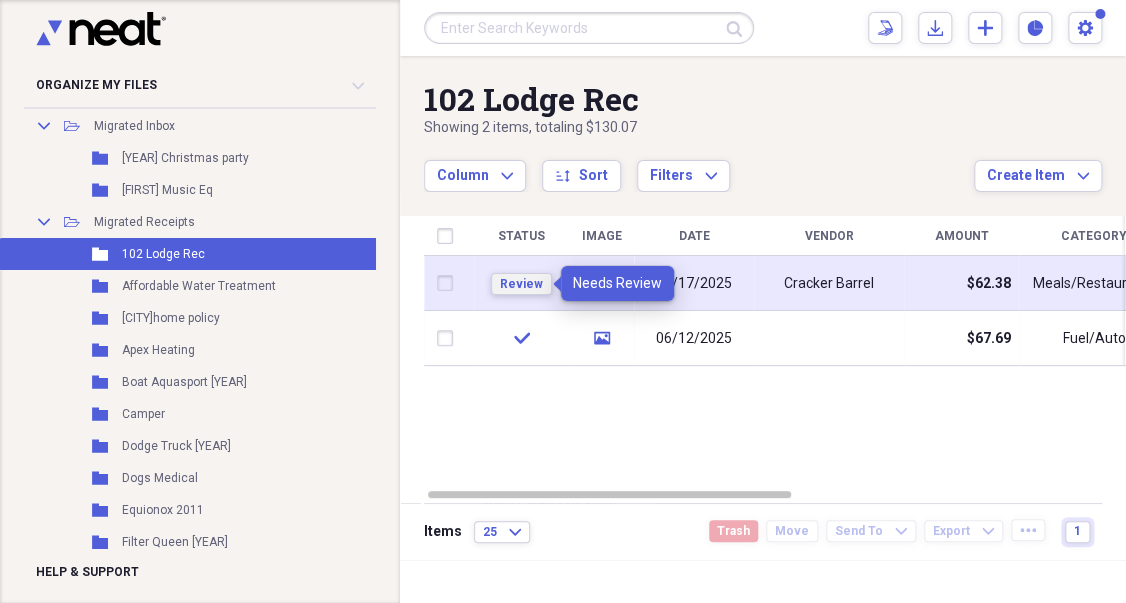 click on "Review" at bounding box center (521, 284) 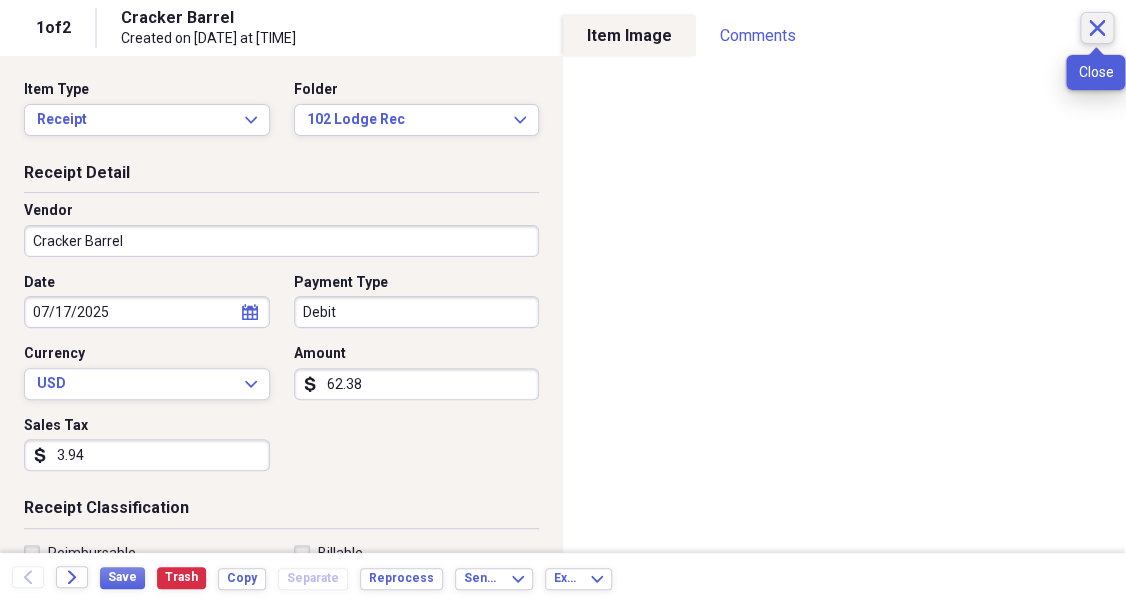 click 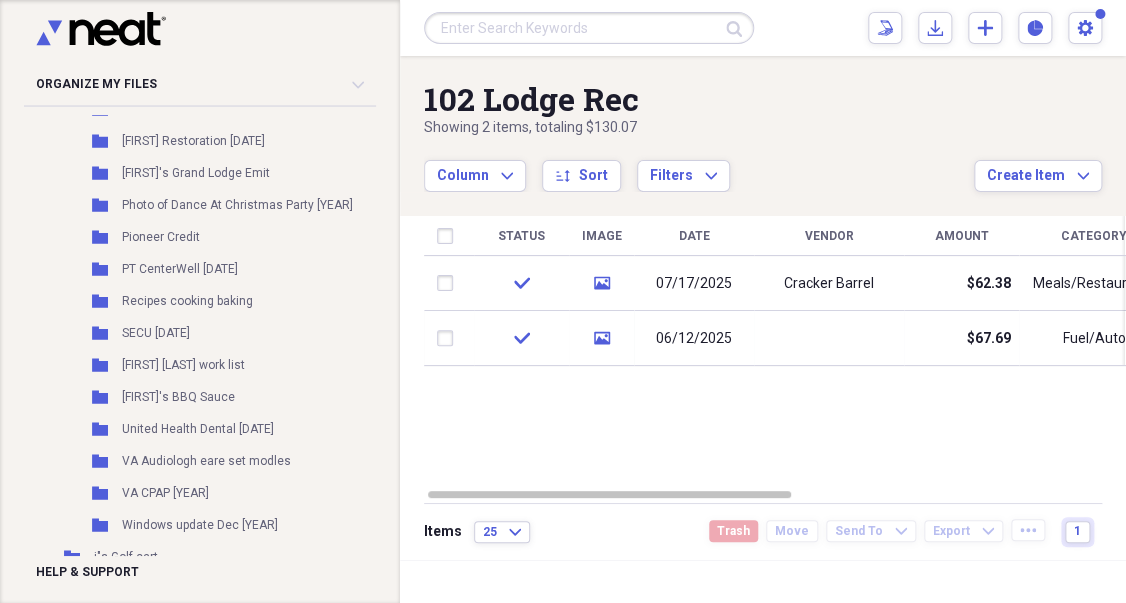 scroll, scrollTop: 764, scrollLeft: 0, axis: vertical 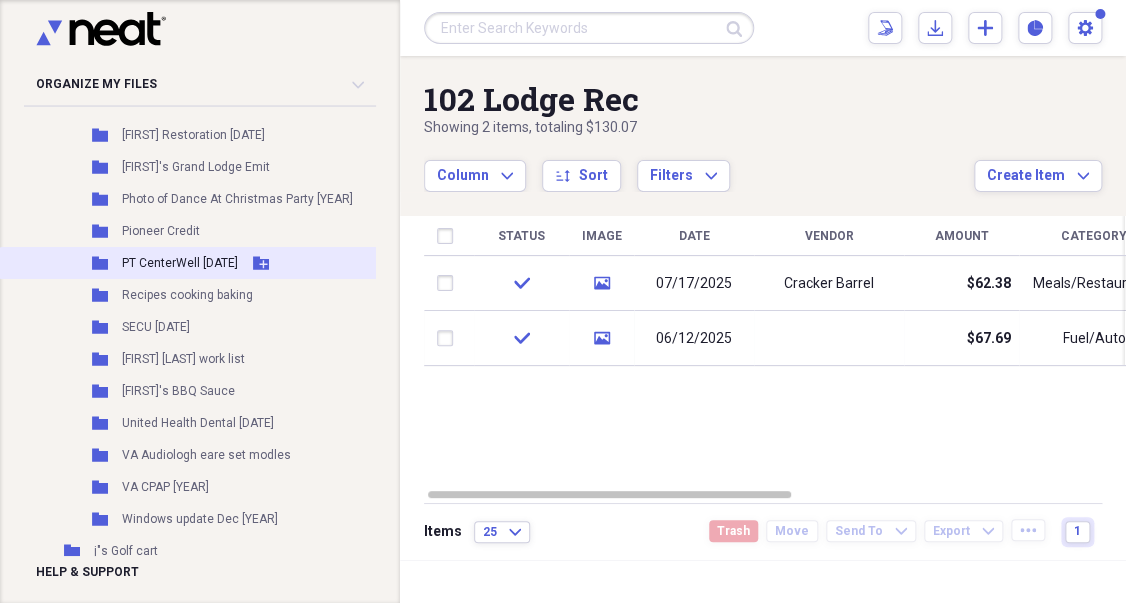 click on "PT CenterWell [DATE]" at bounding box center (180, 263) 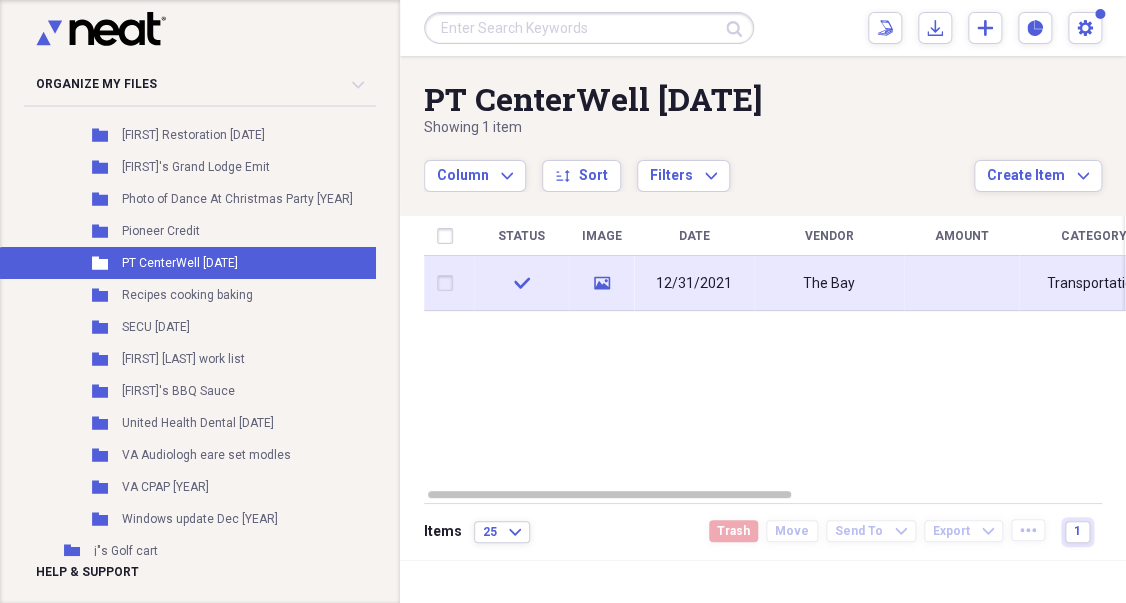 click on "12/31/2021" at bounding box center [694, 283] 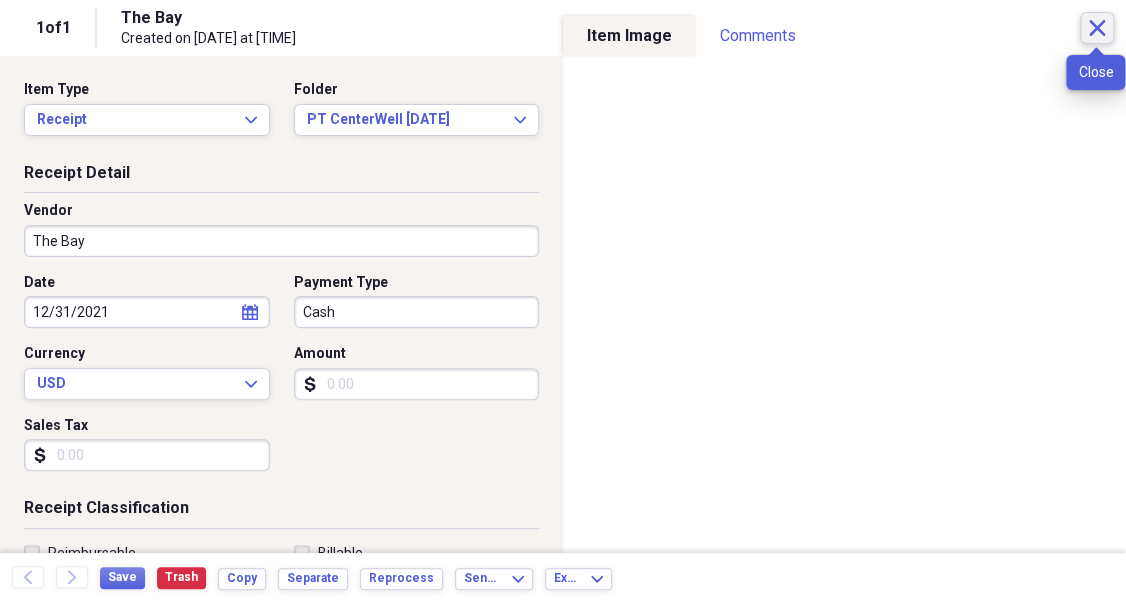click 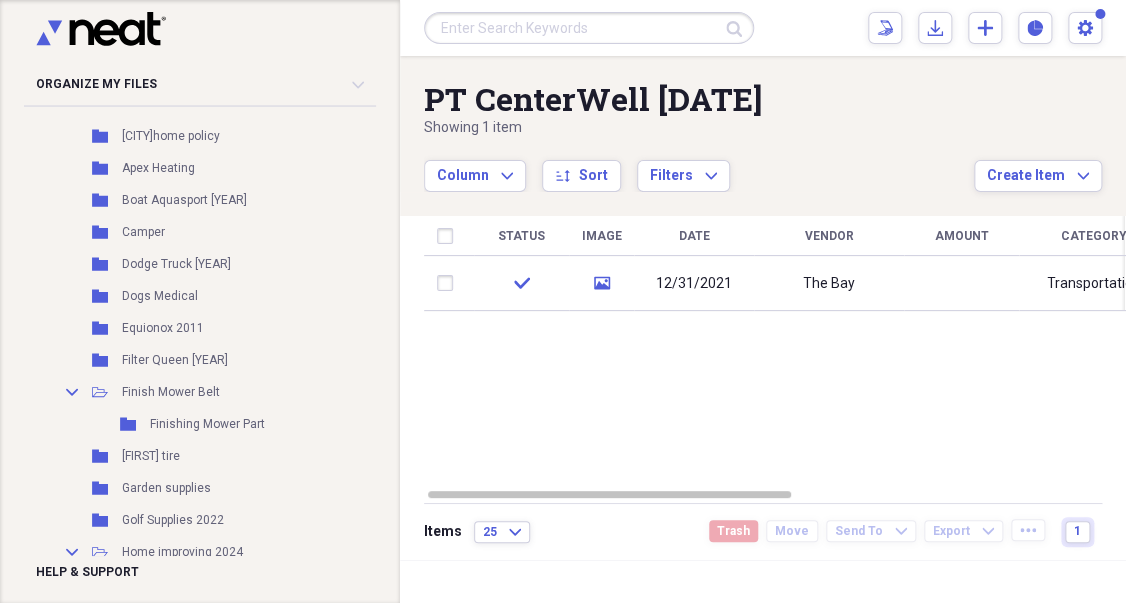 scroll, scrollTop: 1495, scrollLeft: 0, axis: vertical 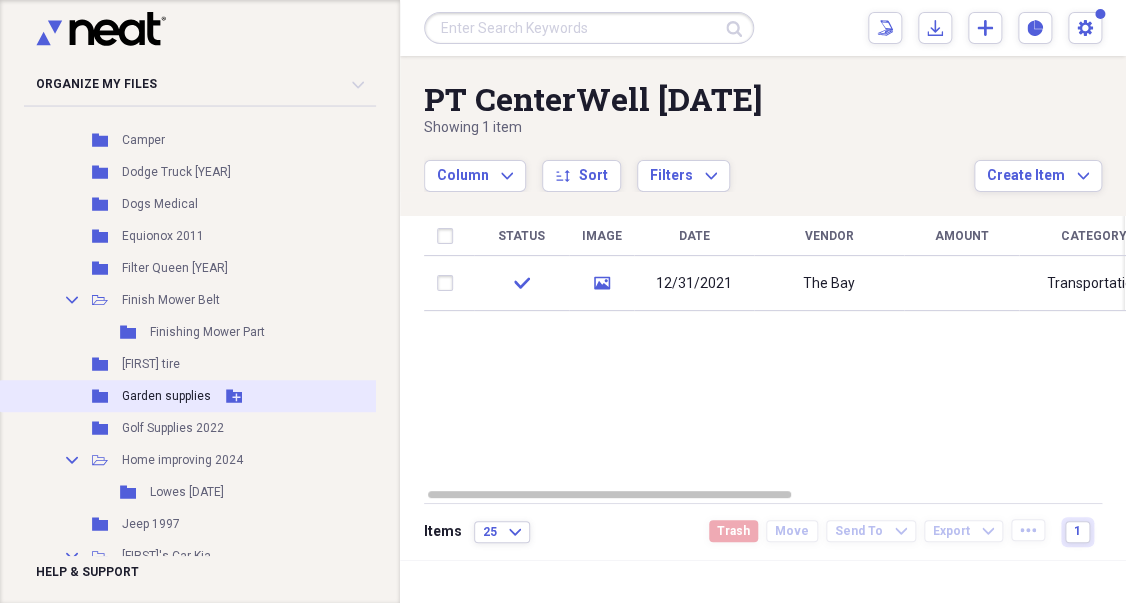 click on "Garden supplies" at bounding box center [166, 396] 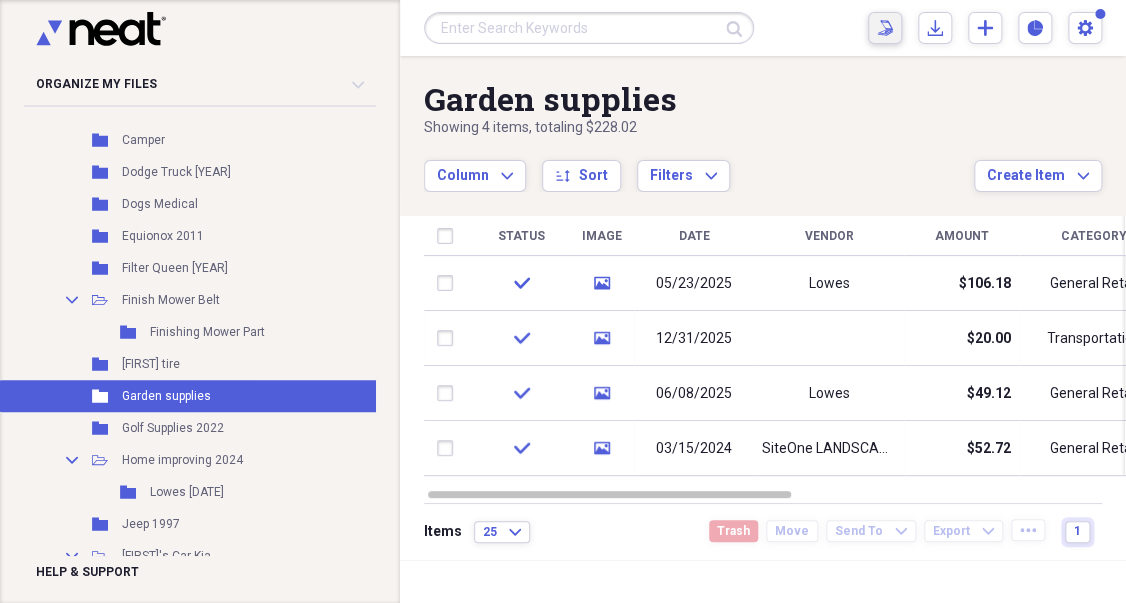 click 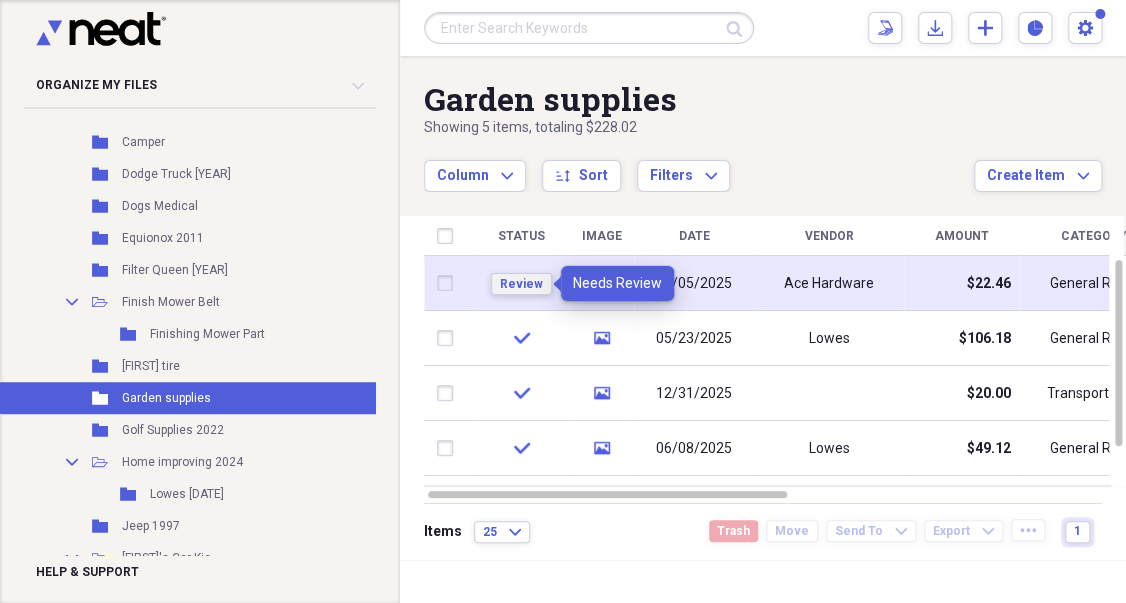 click on "Review" at bounding box center [521, 284] 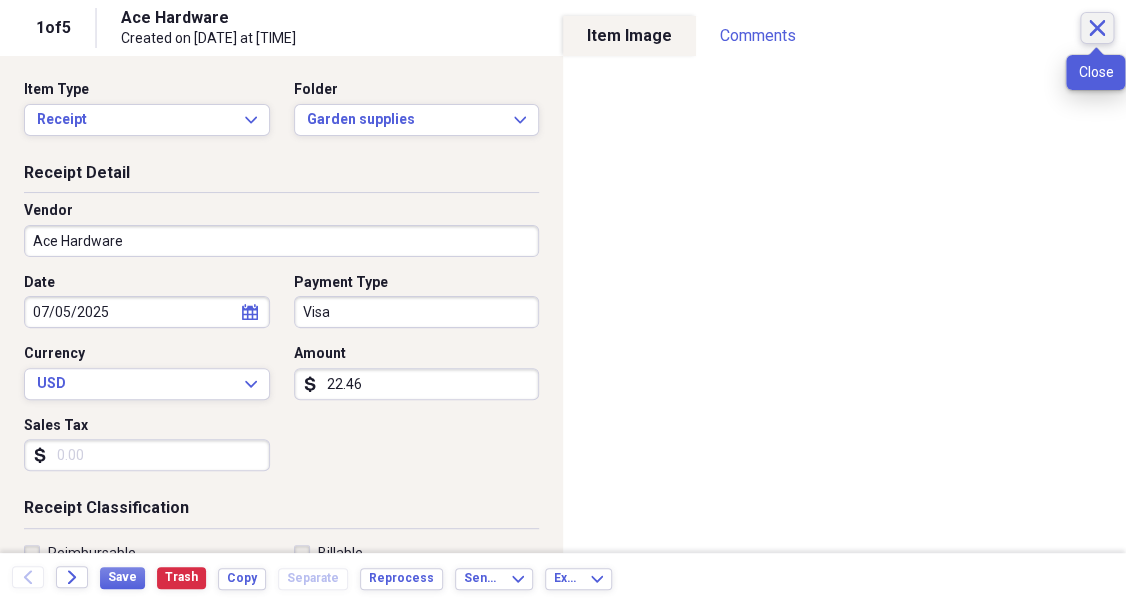 click 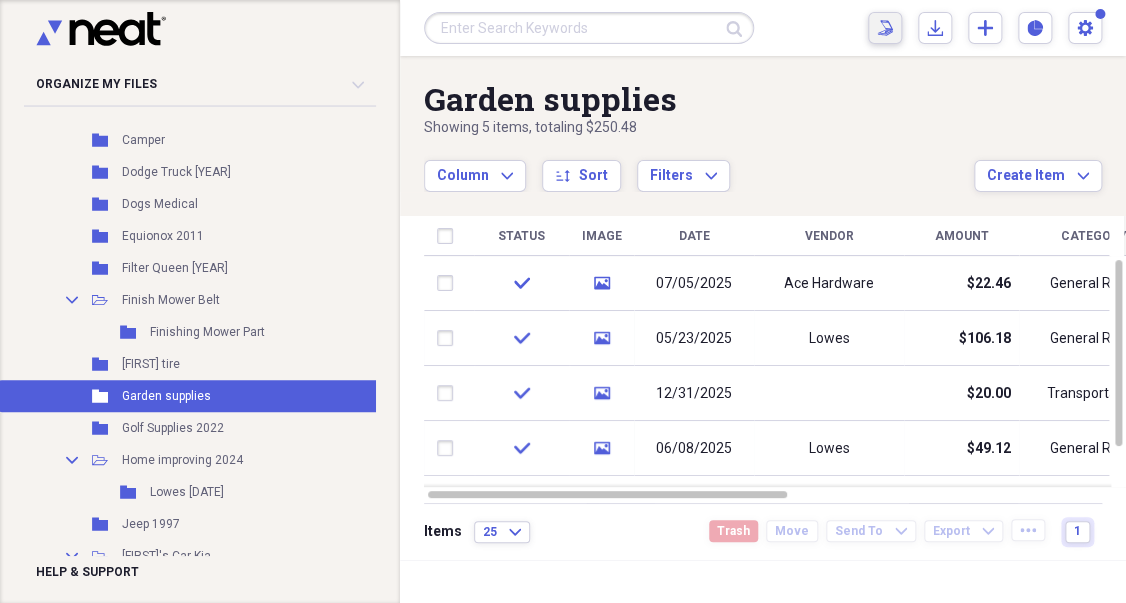 click on "Scan" 